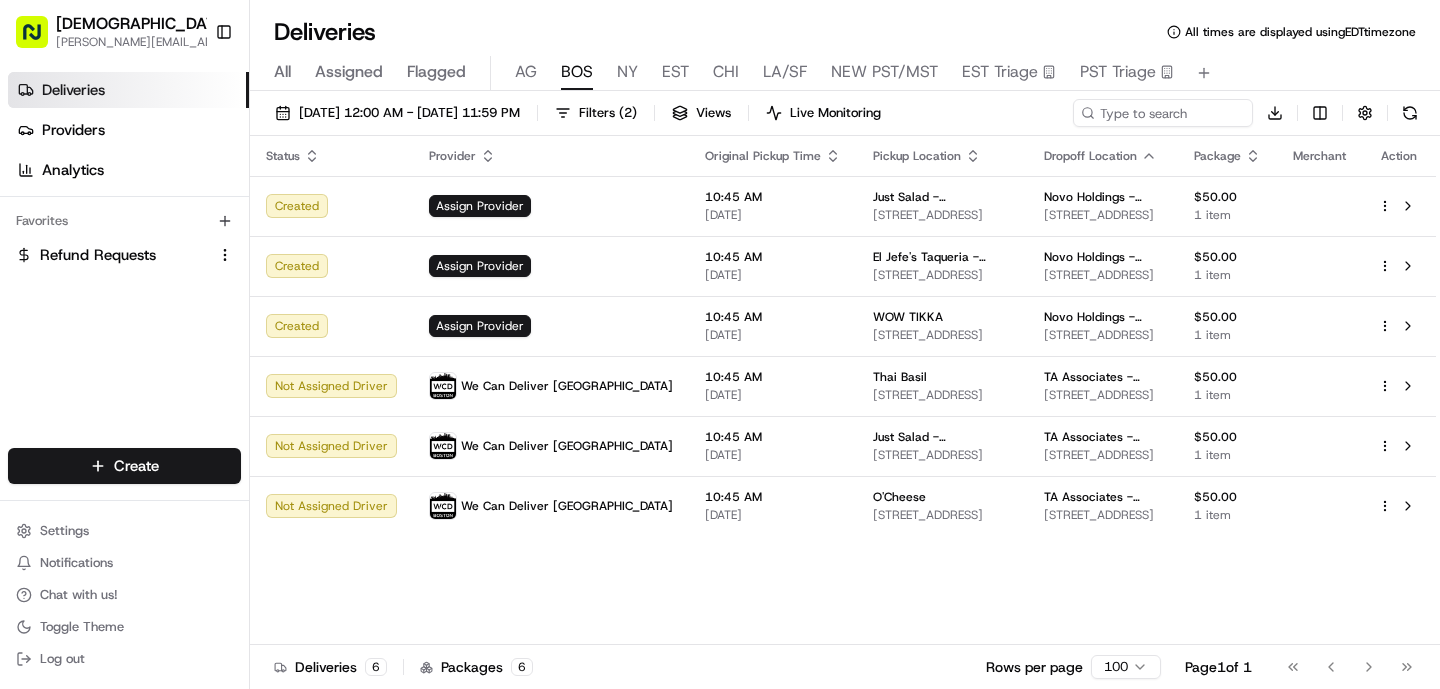 scroll, scrollTop: 0, scrollLeft: 0, axis: both 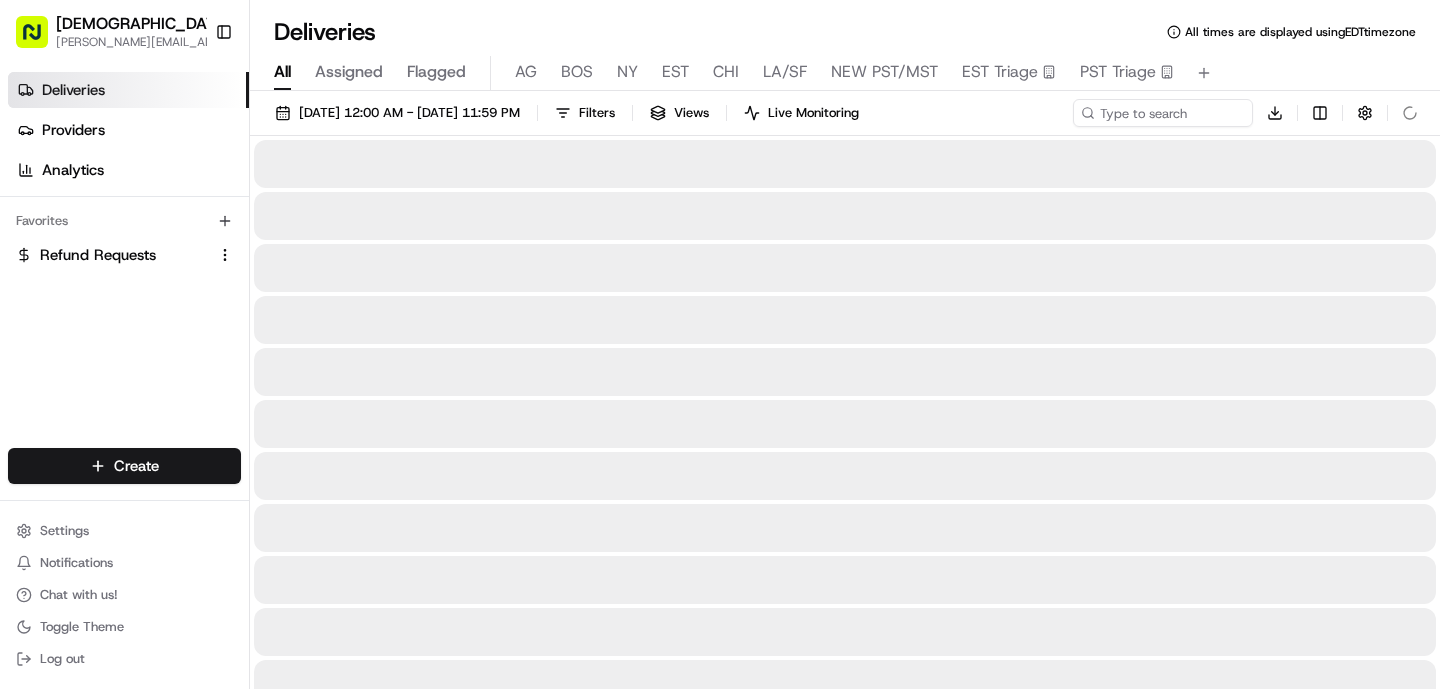 click on "All" at bounding box center [282, 72] 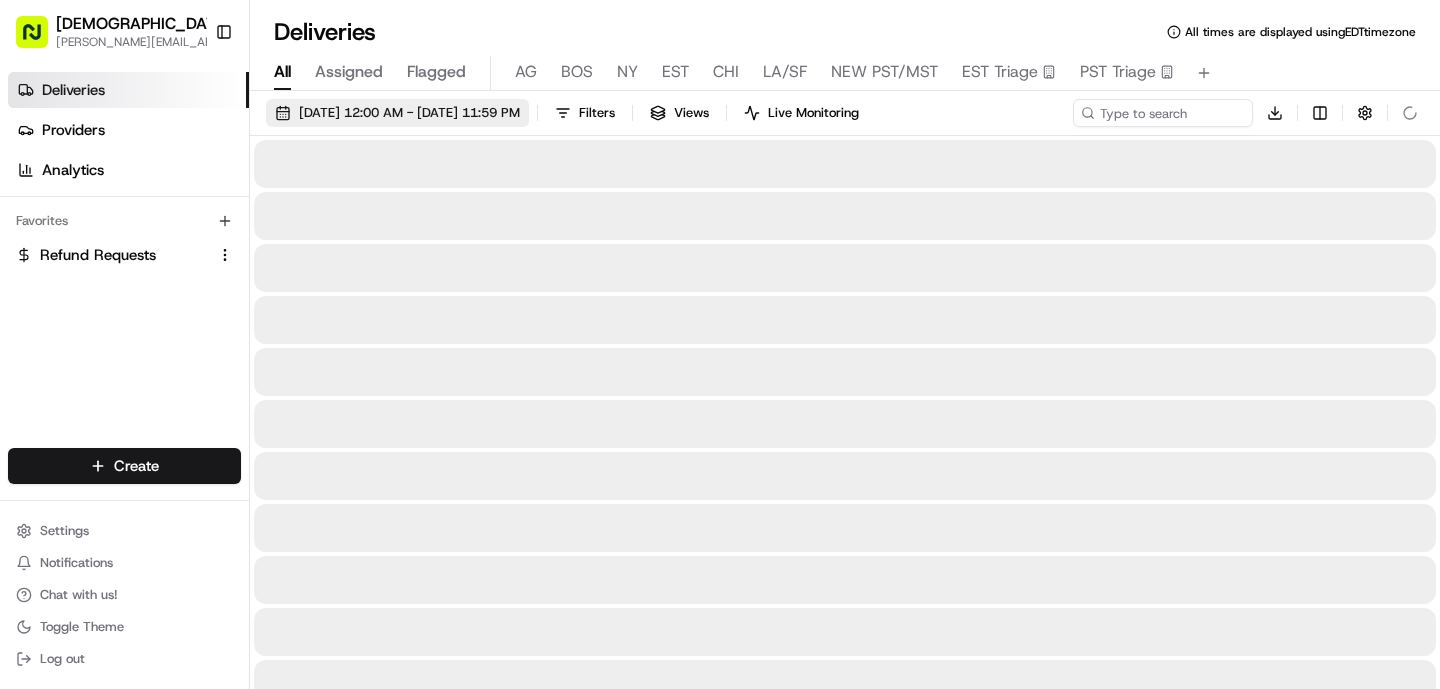 click on "[DATE] 12:00 AM - [DATE] 11:59 PM" at bounding box center [409, 113] 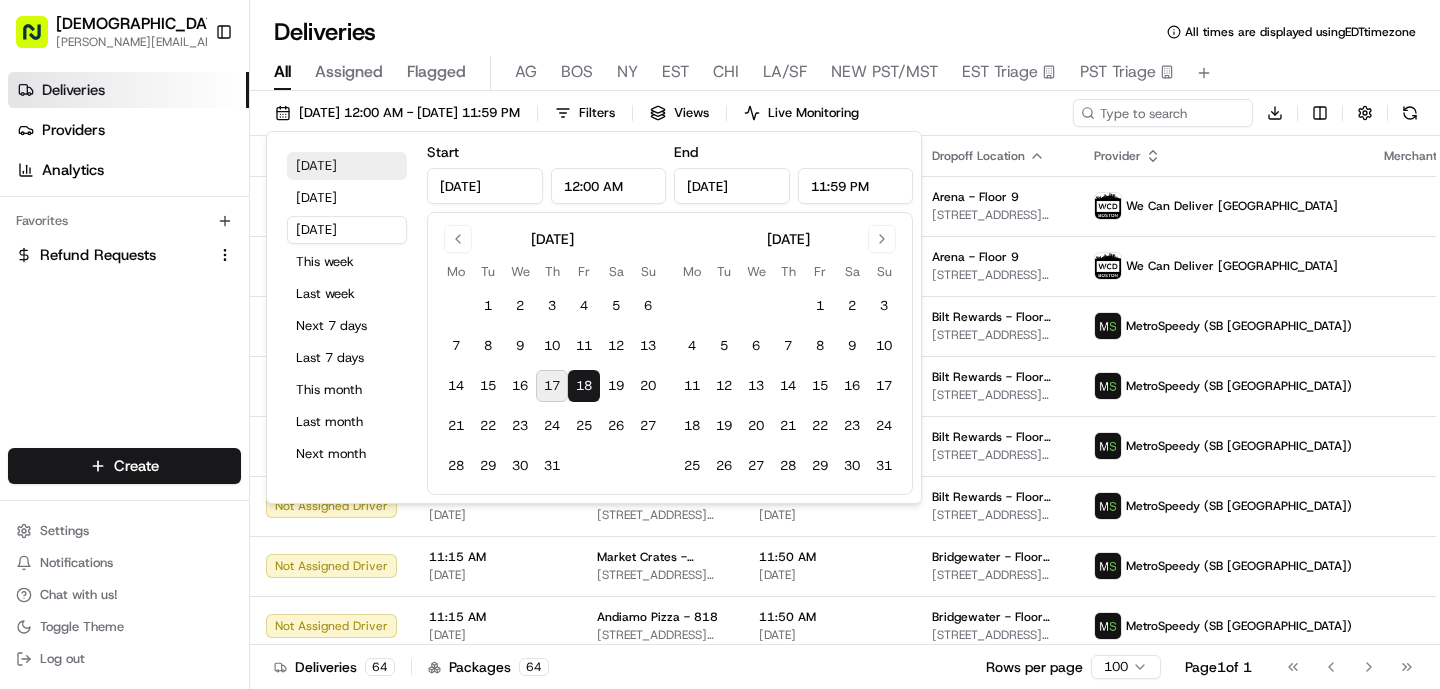 click on "[DATE]" at bounding box center [347, 166] 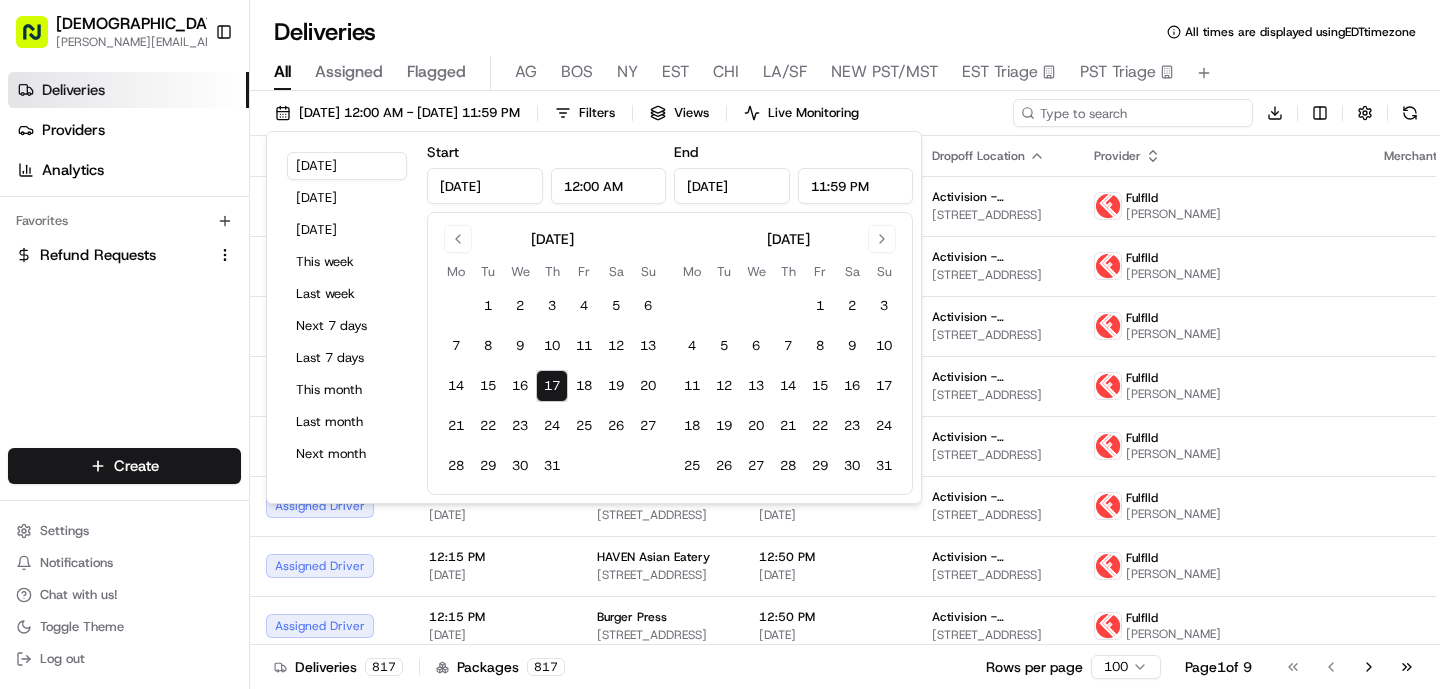 click at bounding box center (1133, 113) 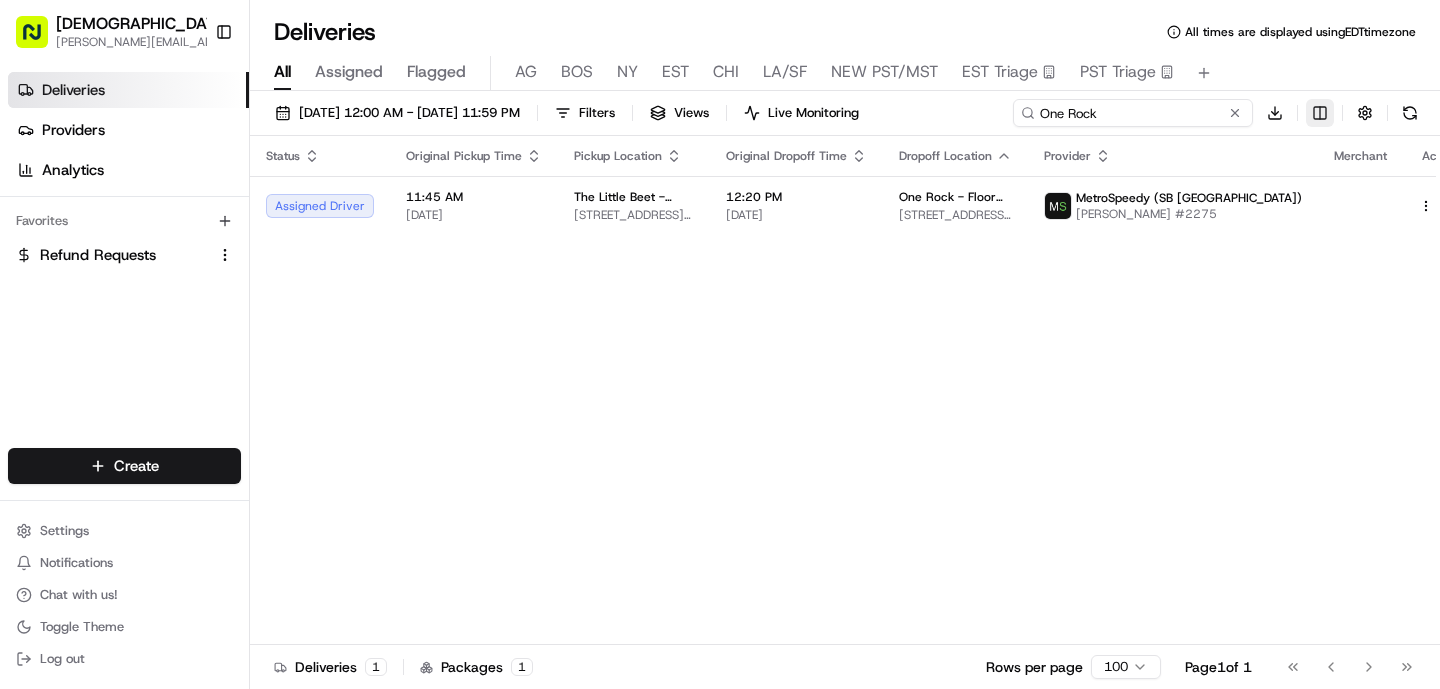 type on "One Rock" 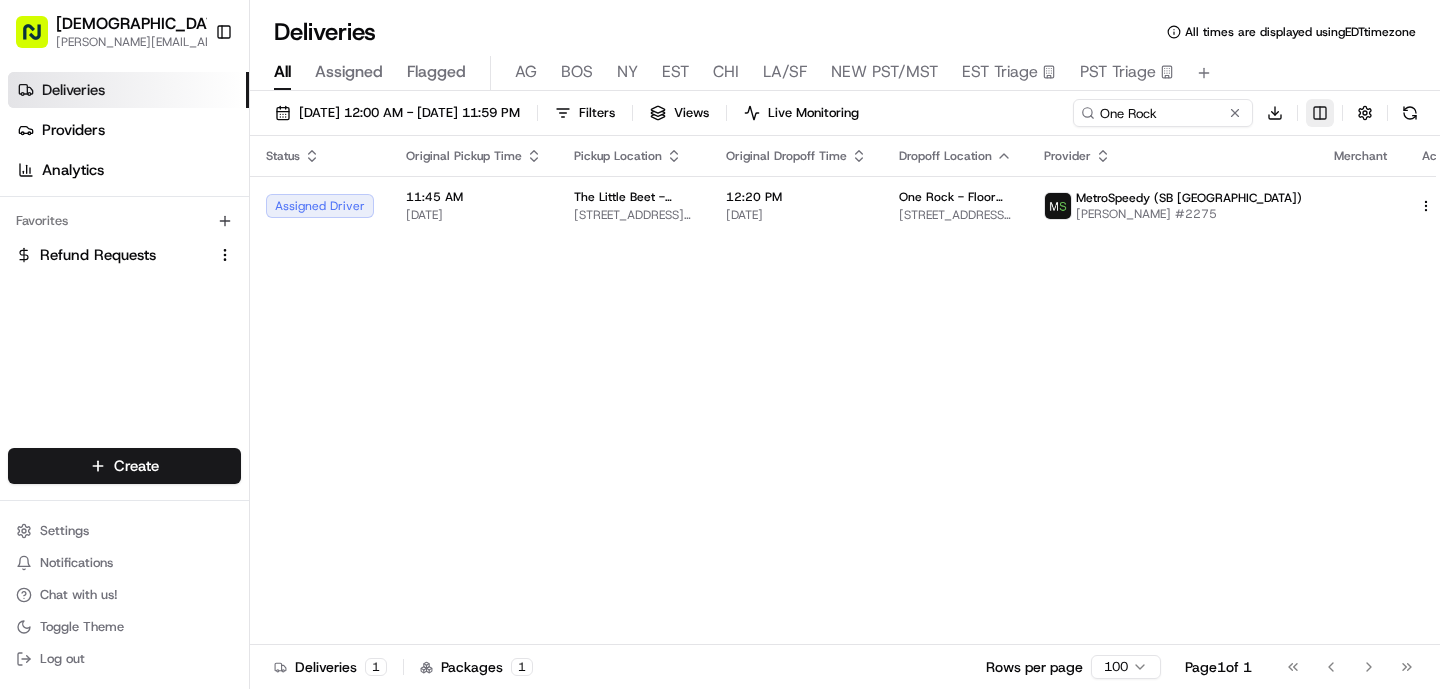 click on "Sharebite [PERSON_NAME][EMAIL_ADDRESS][DOMAIN_NAME] Toggle Sidebar Deliveries Providers Analytics Favorites Refund Requests Main Menu Members & Organization Organization Users Roles Preferences Customization Tracking Orchestration Automations Dispatch Strategy Locations Pickup Locations Dropoff Locations Billing Billing Refund Requests Integrations Notification Triggers Webhooks API Keys Request Logs Create Settings Notifications Chat with us! Toggle Theme Log out Deliveries All times are displayed using  EDT  timezone All Assigned Flagged [PERSON_NAME] NY EST CHI LA/SF NEW PST/MST EST Triage  PST Triage [DATE] 12:00 AM - [DATE] 11:59 PM Filters Views Live Monitoring One Rock Download Status Original Pickup Time Pickup Location Original Dropoff Time Dropoff Location Provider Merchant Action Assigned Driver 11:45 AM [DATE] The Little Beet - [GEOGRAPHIC_DATA][STREET_ADDRESS][US_STATE][GEOGRAPHIC_DATA] 12:20 PM [DATE] [GEOGRAPHIC_DATA] - Floor [GEOGRAPHIC_DATA][STREET_ADDRESS][US_STATE] MetroSpeedy (SB [GEOGRAPHIC_DATA]) Deliveries" at bounding box center (720, 344) 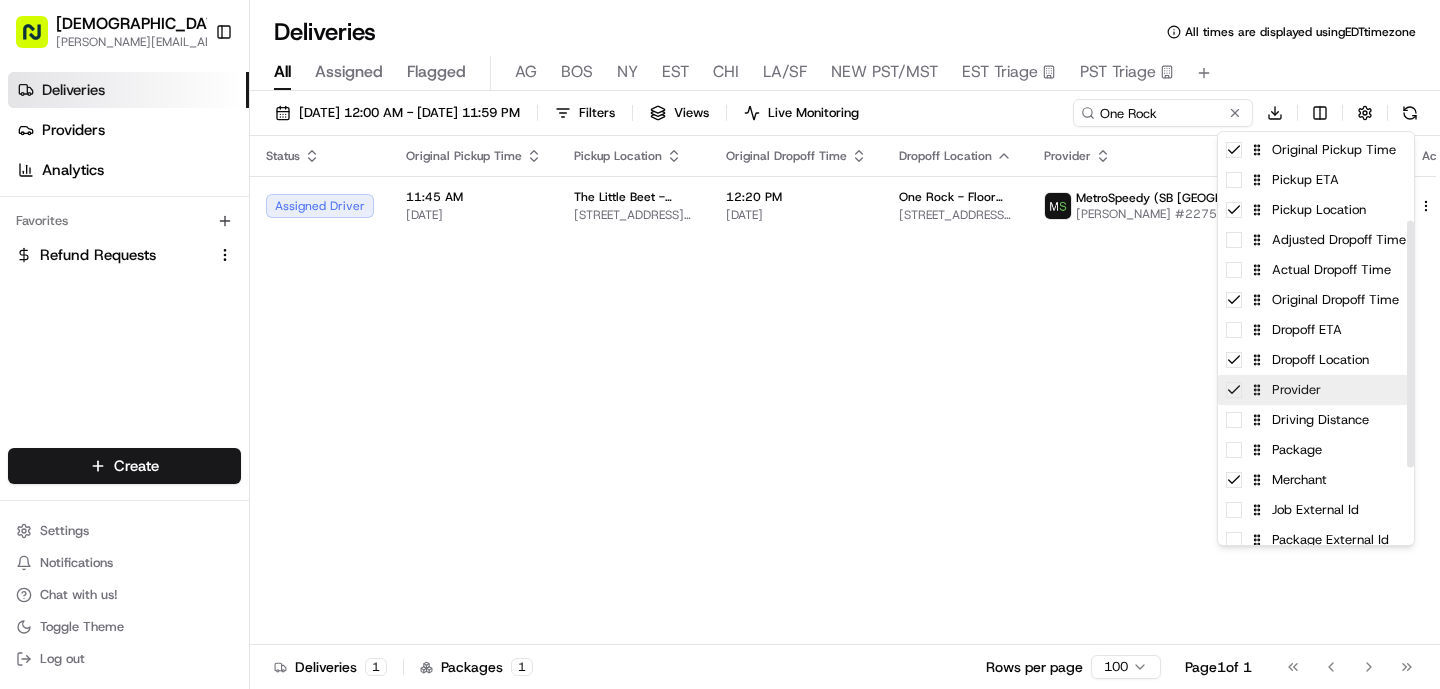 scroll, scrollTop: 148, scrollLeft: 0, axis: vertical 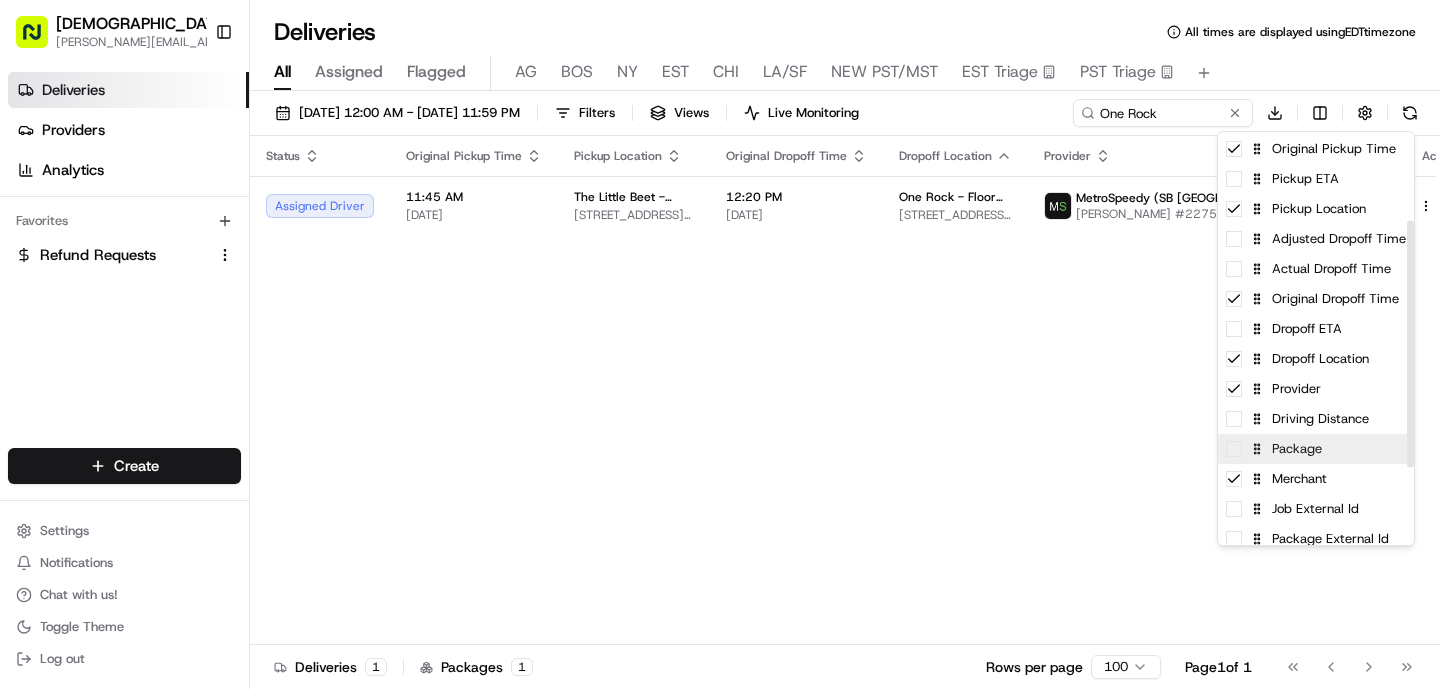 click on "Package" at bounding box center [1316, 449] 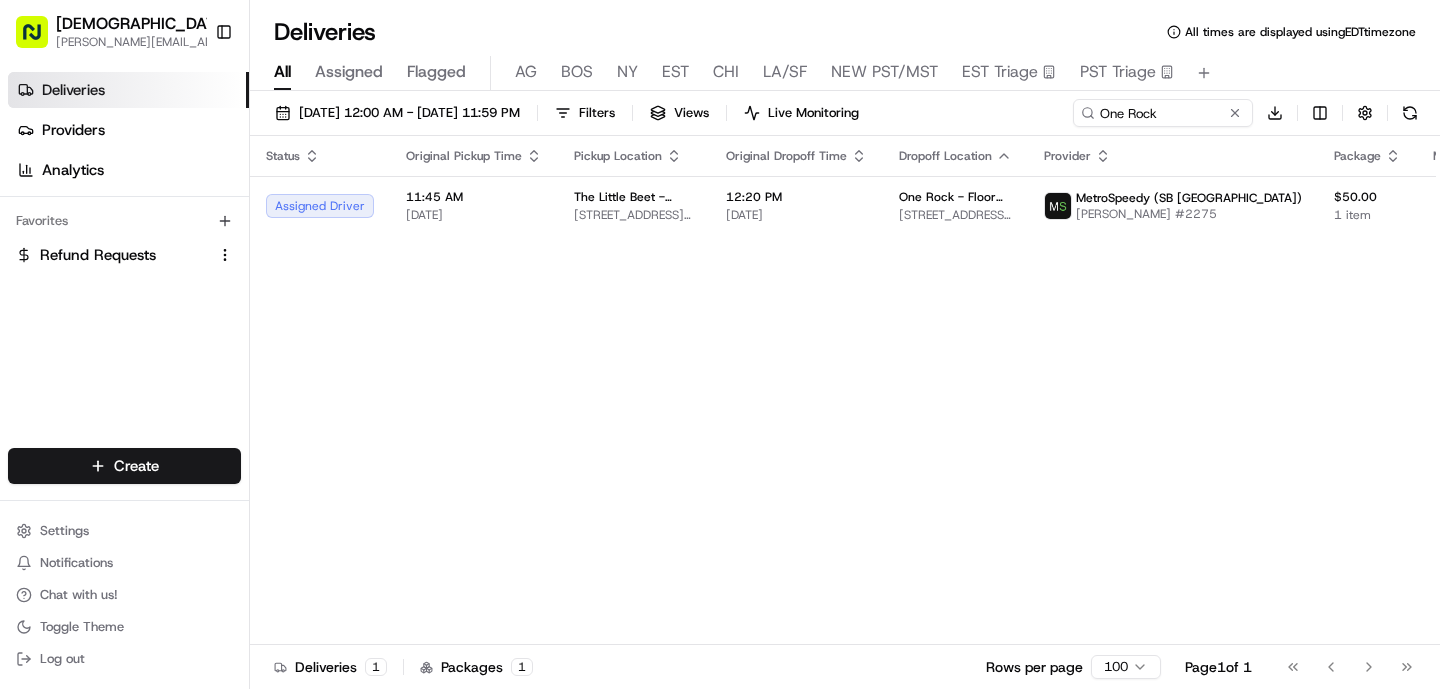 click on "Sharebite [PERSON_NAME][EMAIL_ADDRESS][DOMAIN_NAME] Toggle Sidebar Deliveries Providers Analytics Favorites Refund Requests Main Menu Members & Organization Organization Users Roles Preferences Customization Tracking Orchestration Automations Dispatch Strategy Locations Pickup Locations Dropoff Locations Billing Billing Refund Requests Integrations Notification Triggers Webhooks API Keys Request Logs Create Settings Notifications Chat with us! Toggle Theme Log out Deliveries All times are displayed using  EDT  timezone All Assigned Flagged [PERSON_NAME] NY EST CHI LA/SF NEW PST/MST EST Triage  PST Triage [DATE] 12:00 AM - [DATE] 11:59 PM Filters Views Live Monitoring One Rock Download Status Original Pickup Time Pickup Location Original Dropoff Time Dropoff Location Provider Package Merchant Action Assigned Driver 11:45 AM [DATE] The Little Beet - [GEOGRAPHIC_DATA][STREET_ADDRESS][US_STATE] 12:20 PM [DATE][GEOGRAPHIC_DATA] - Floor [GEOGRAPHIC_DATA][STREET_ADDRESS][US_STATE] MetroSpeedy (SB [GEOGRAPHIC_DATA]) 1" at bounding box center (720, 344) 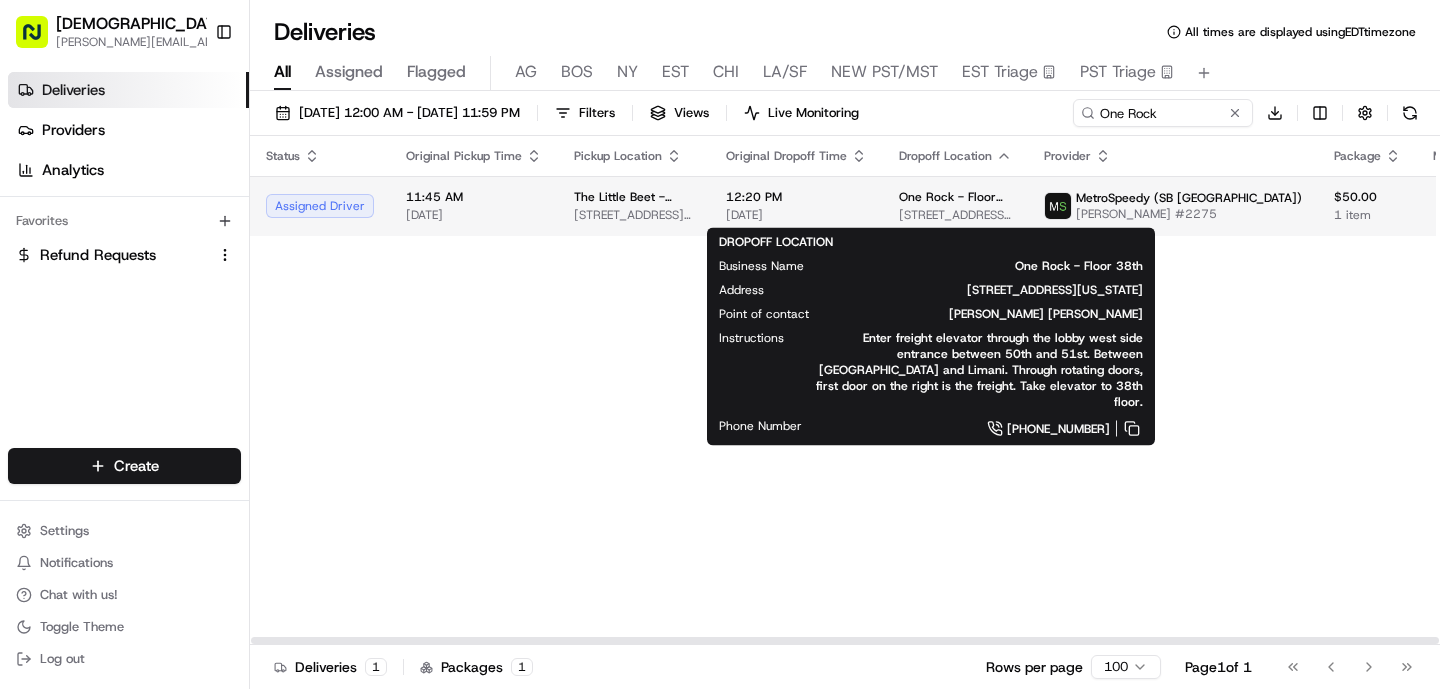 type 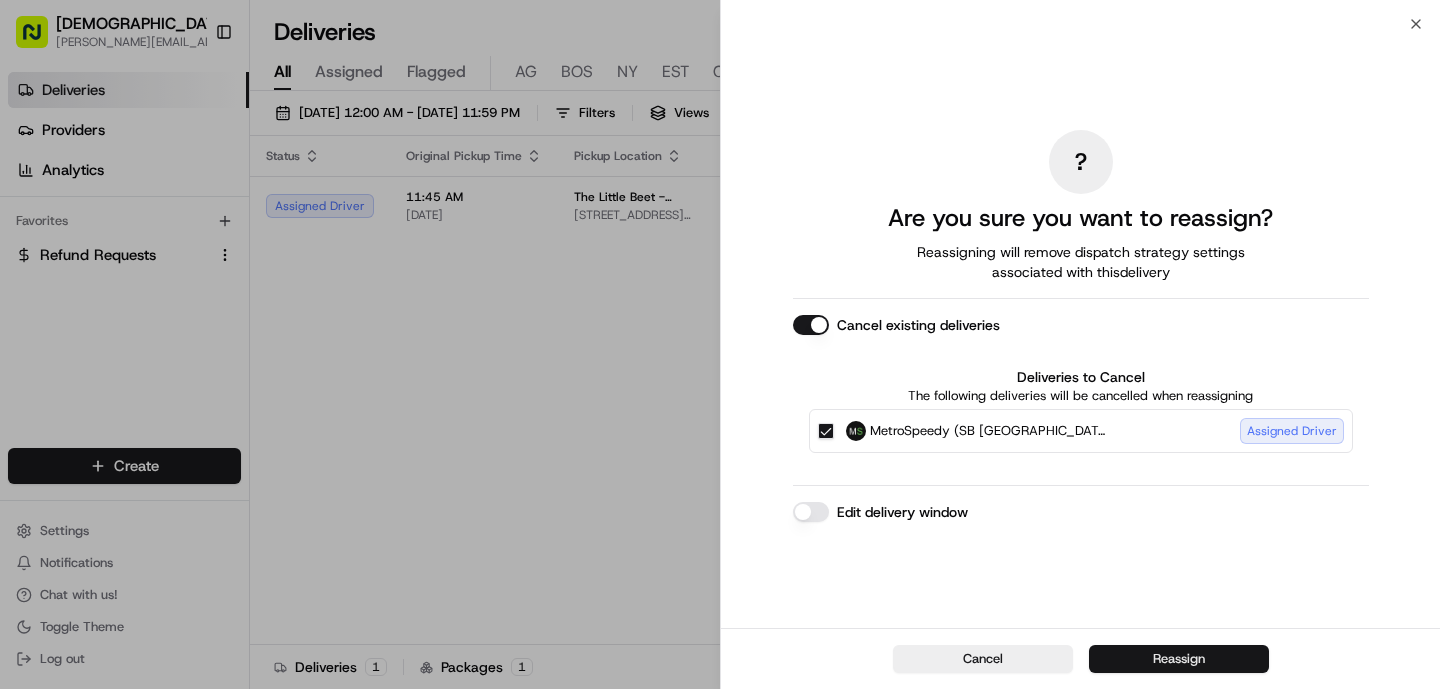 click on "Reassign" at bounding box center [1179, 659] 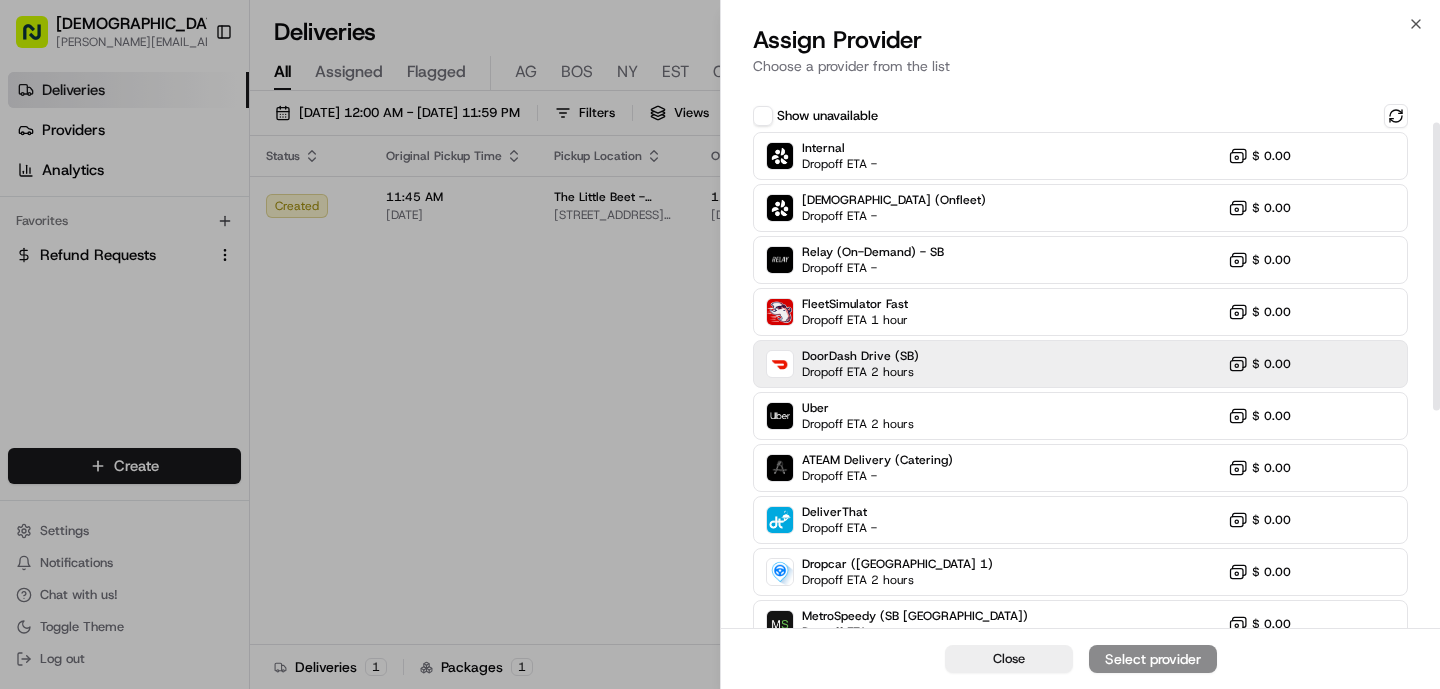 scroll, scrollTop: 0, scrollLeft: 0, axis: both 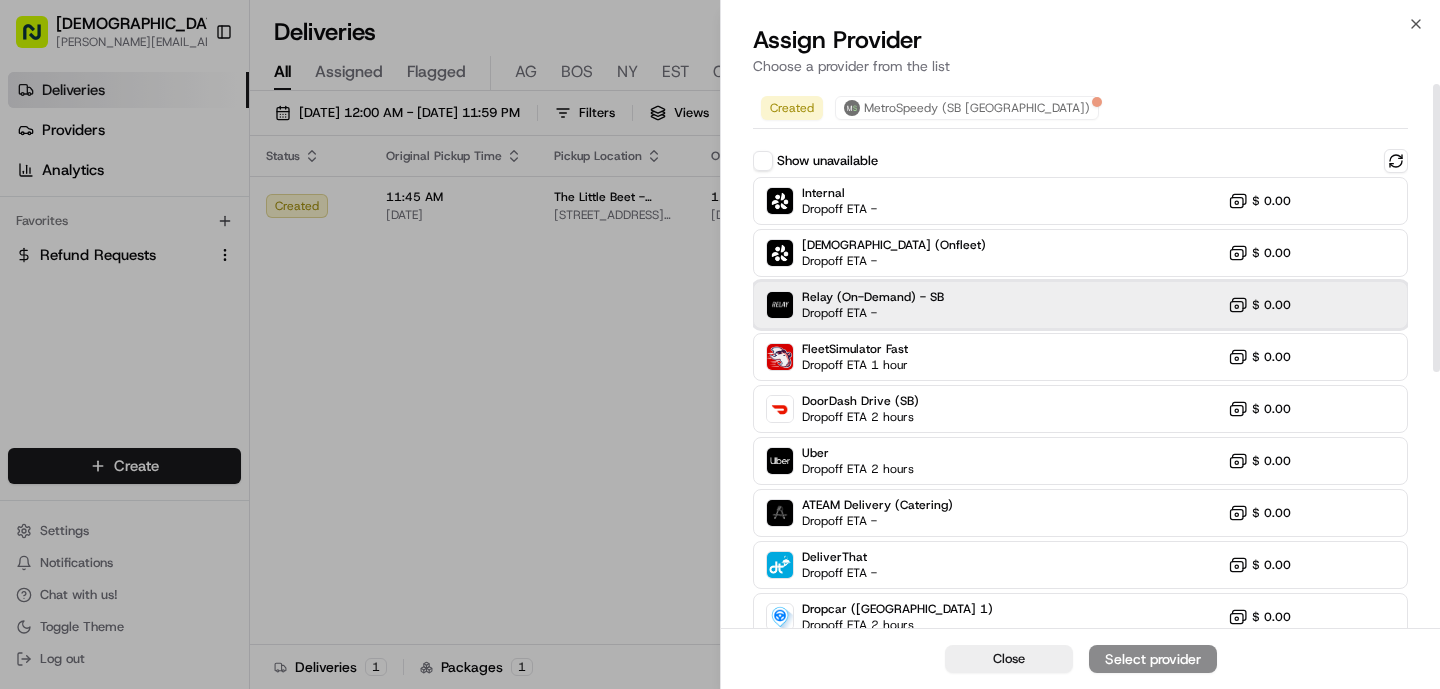 click on "Relay (On-Demand) - SB" at bounding box center [873, 297] 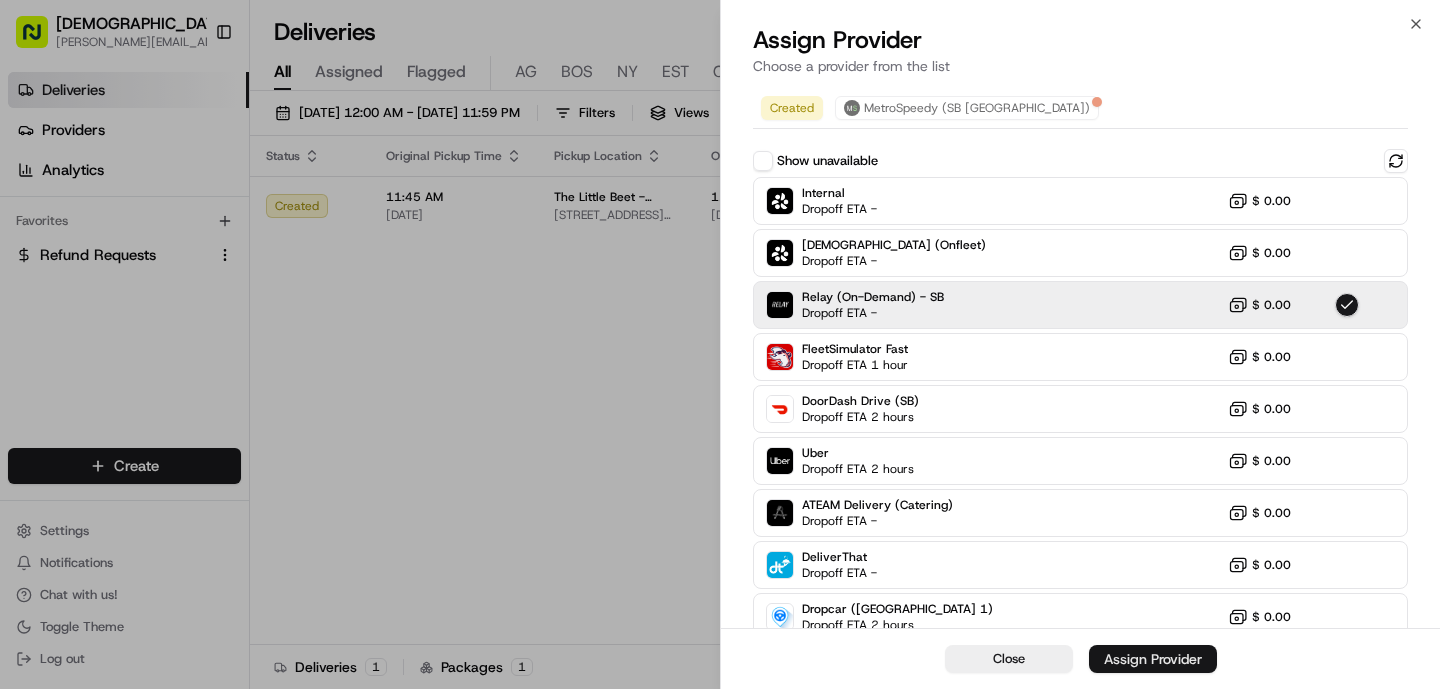 click on "Assign Provider" at bounding box center [1153, 659] 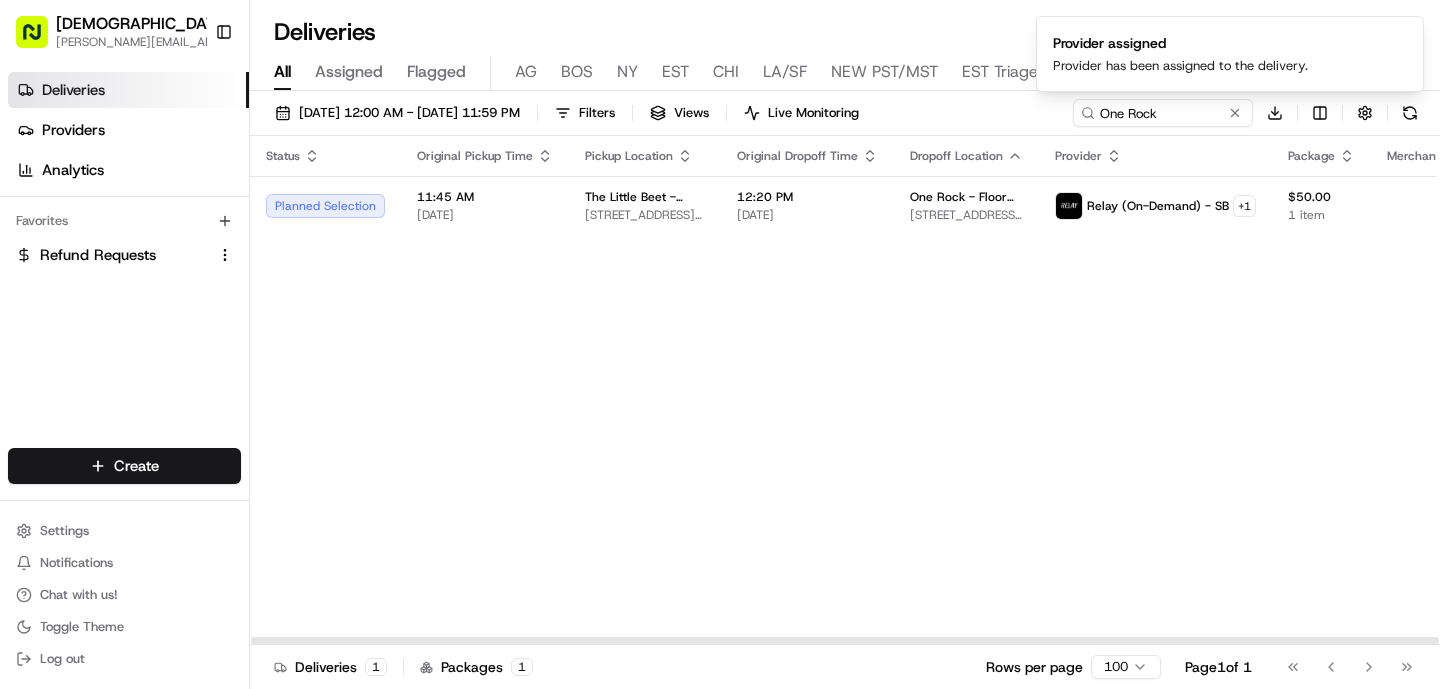 click on "Provider assigned Provider has been assigned to the delivery." at bounding box center (1230, 54) 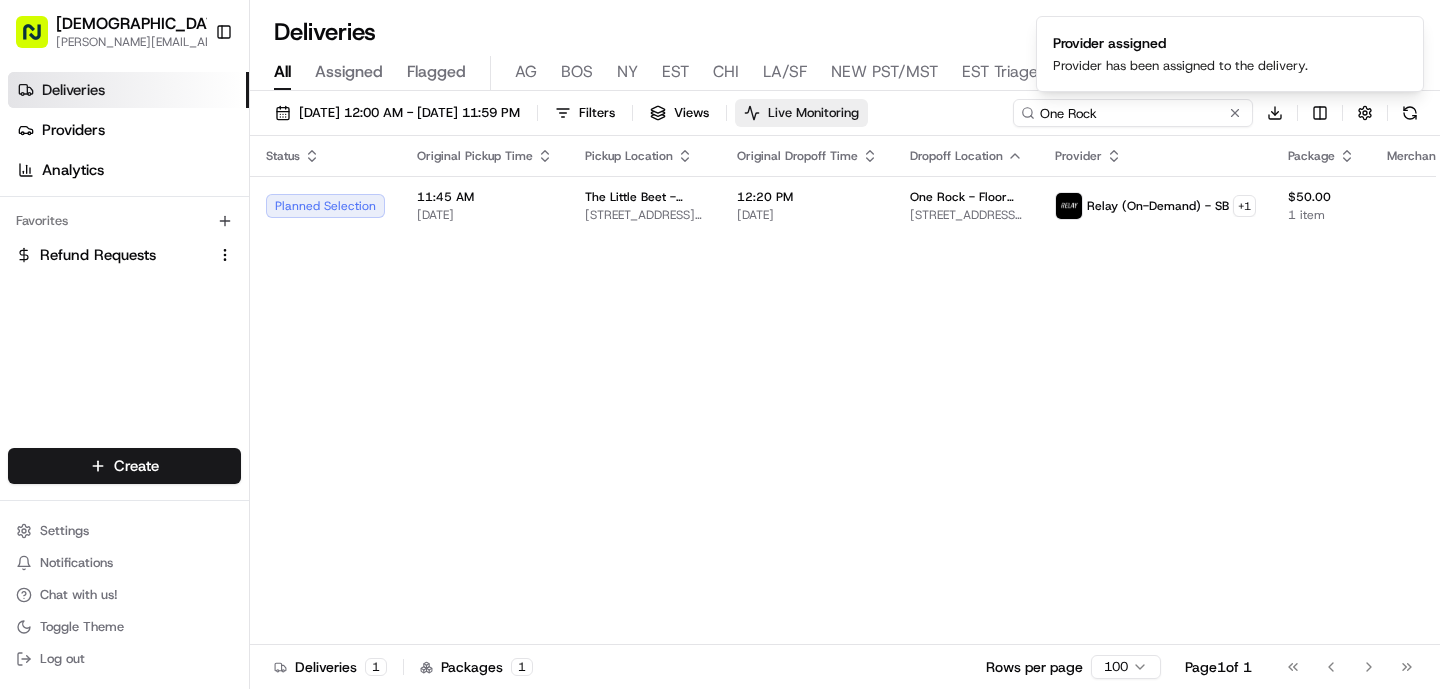 drag, startPoint x: 1182, startPoint y: 109, endPoint x: 873, endPoint y: 105, distance: 309.02588 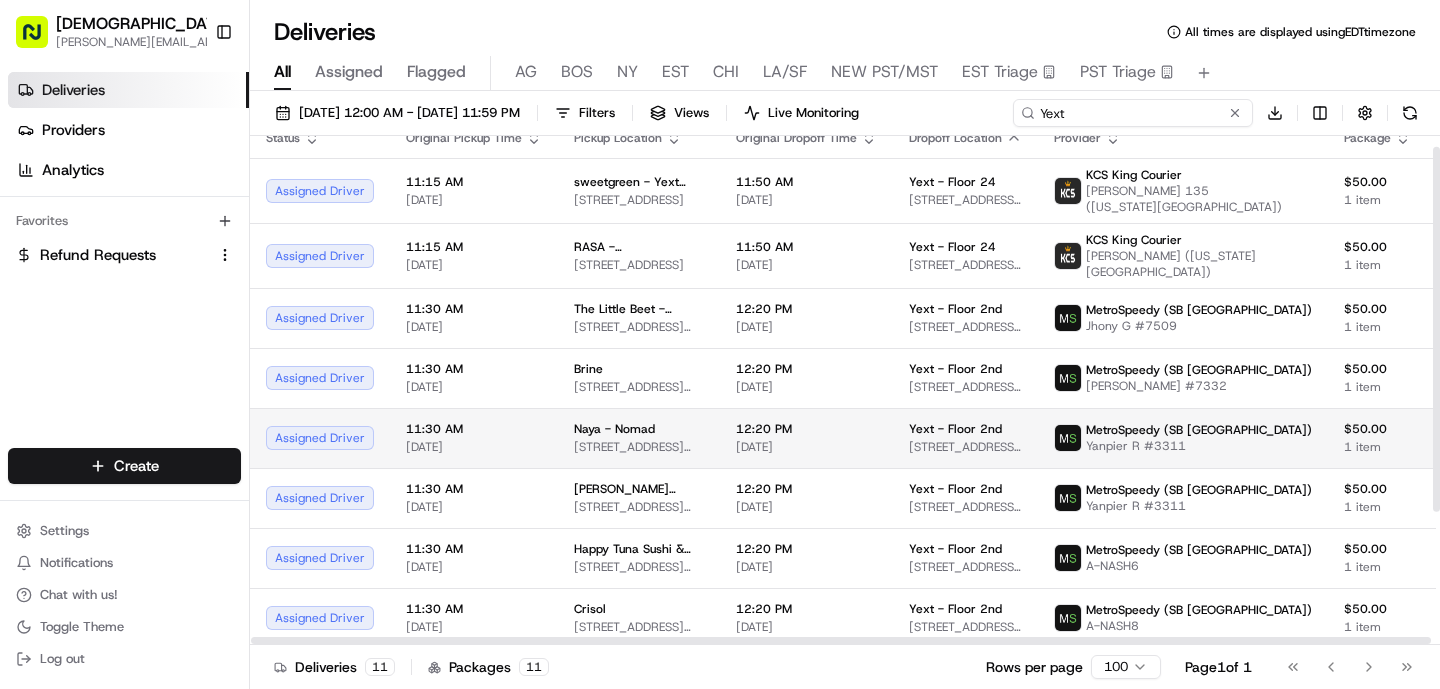 scroll, scrollTop: 0, scrollLeft: 0, axis: both 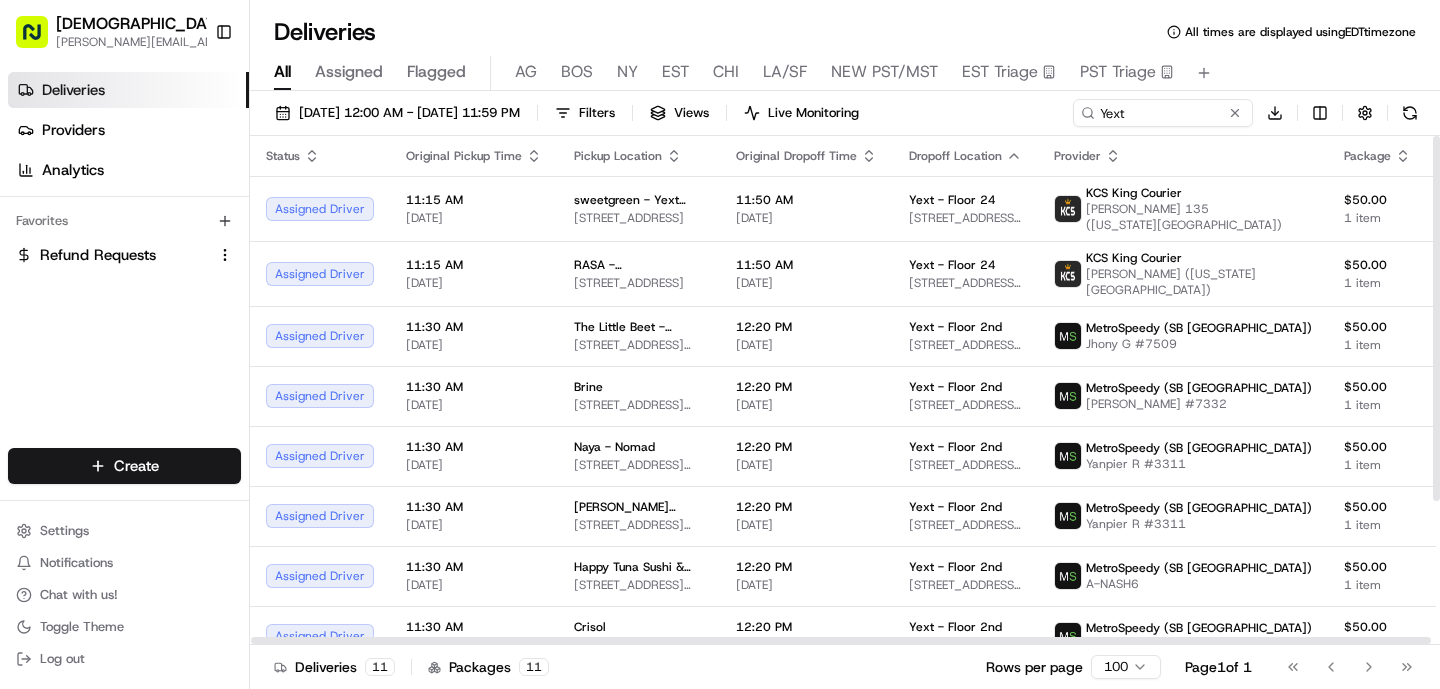click 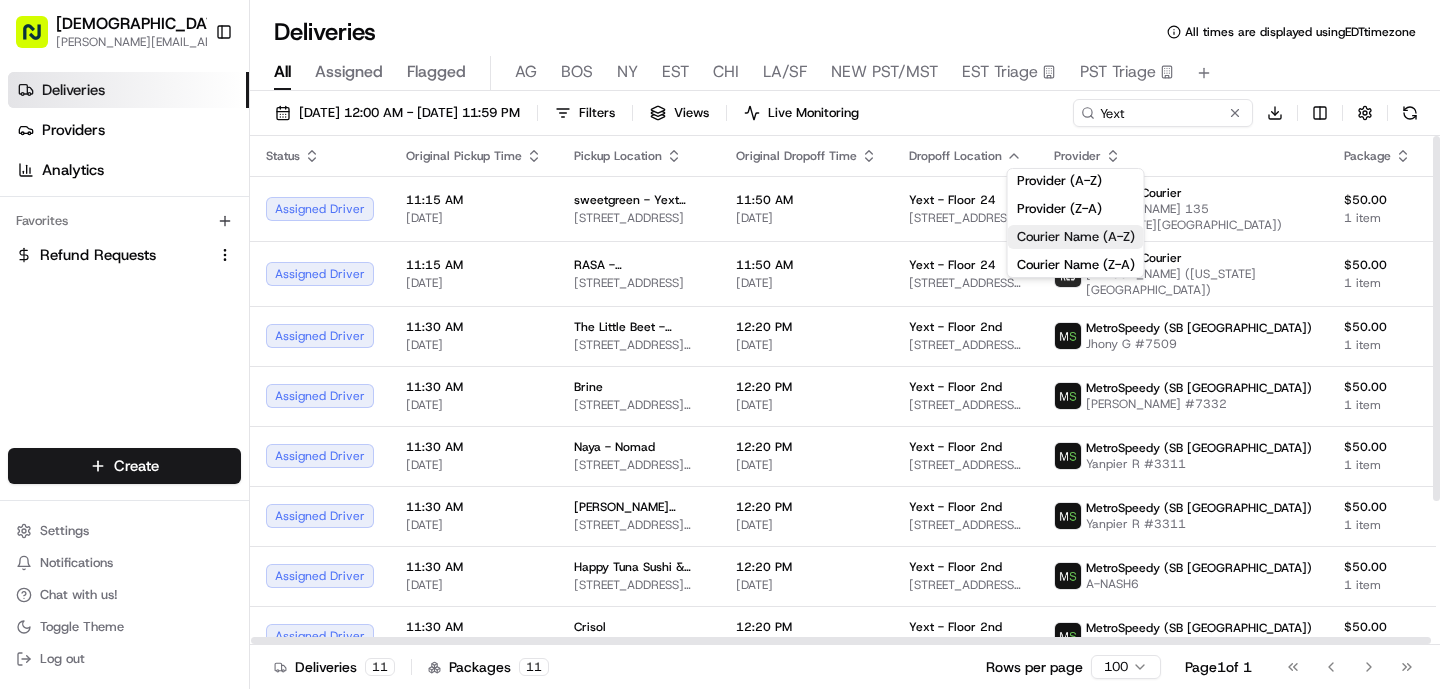 click on "Courier Name (A-Z)" at bounding box center [1076, 237] 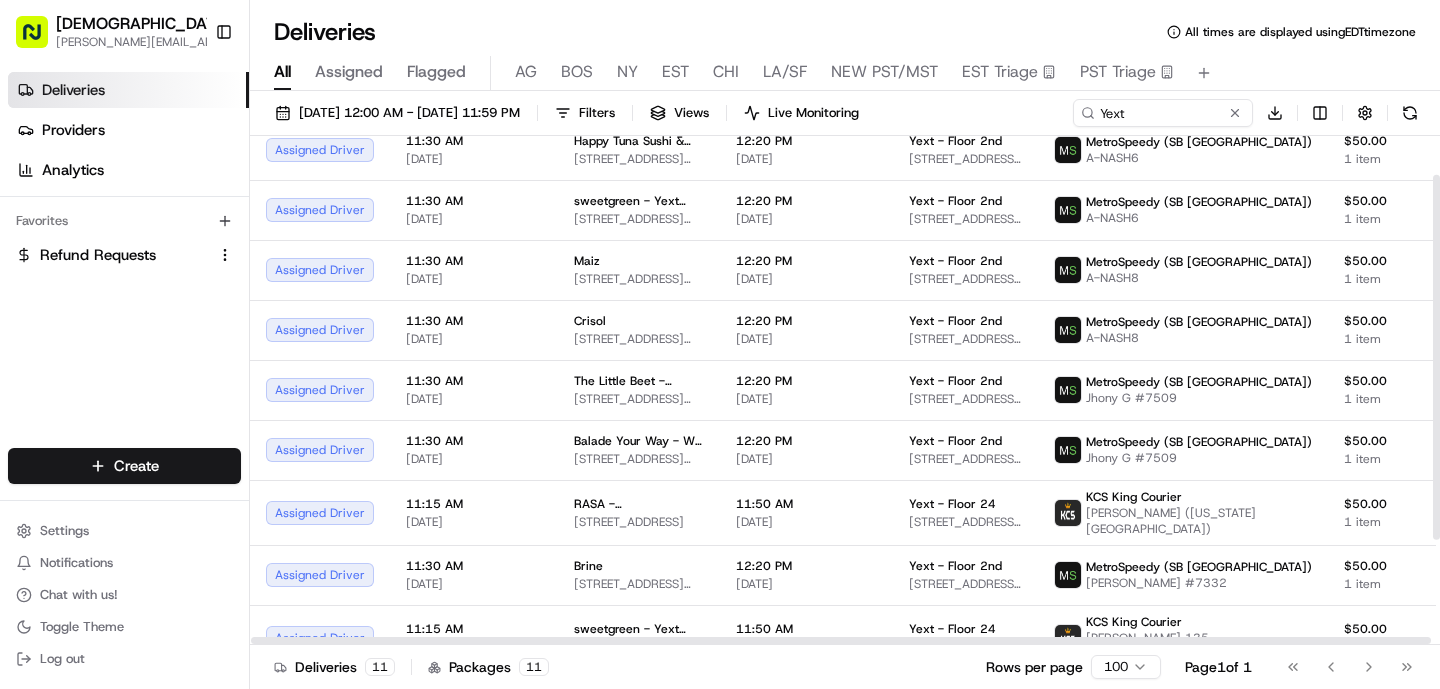 scroll, scrollTop: 57, scrollLeft: 0, axis: vertical 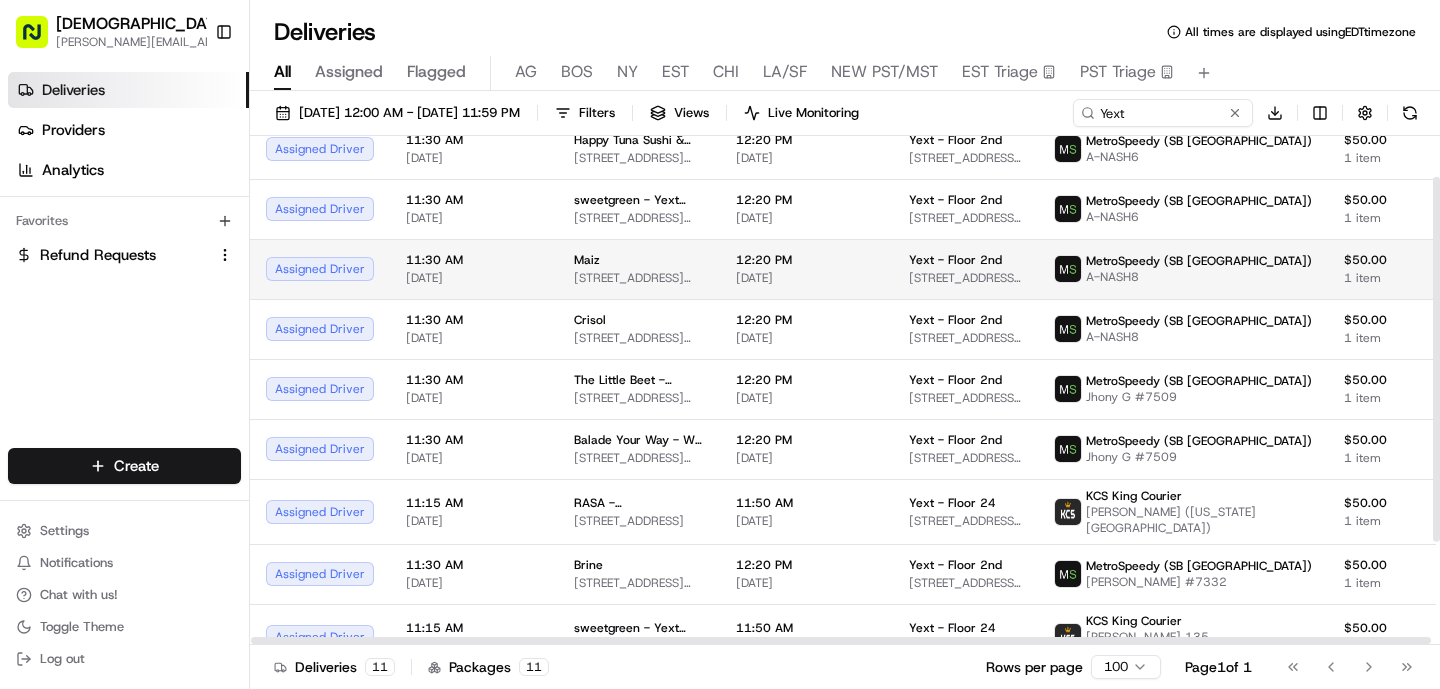 click on "MetroSpeedy (SB [GEOGRAPHIC_DATA])" at bounding box center (1199, 261) 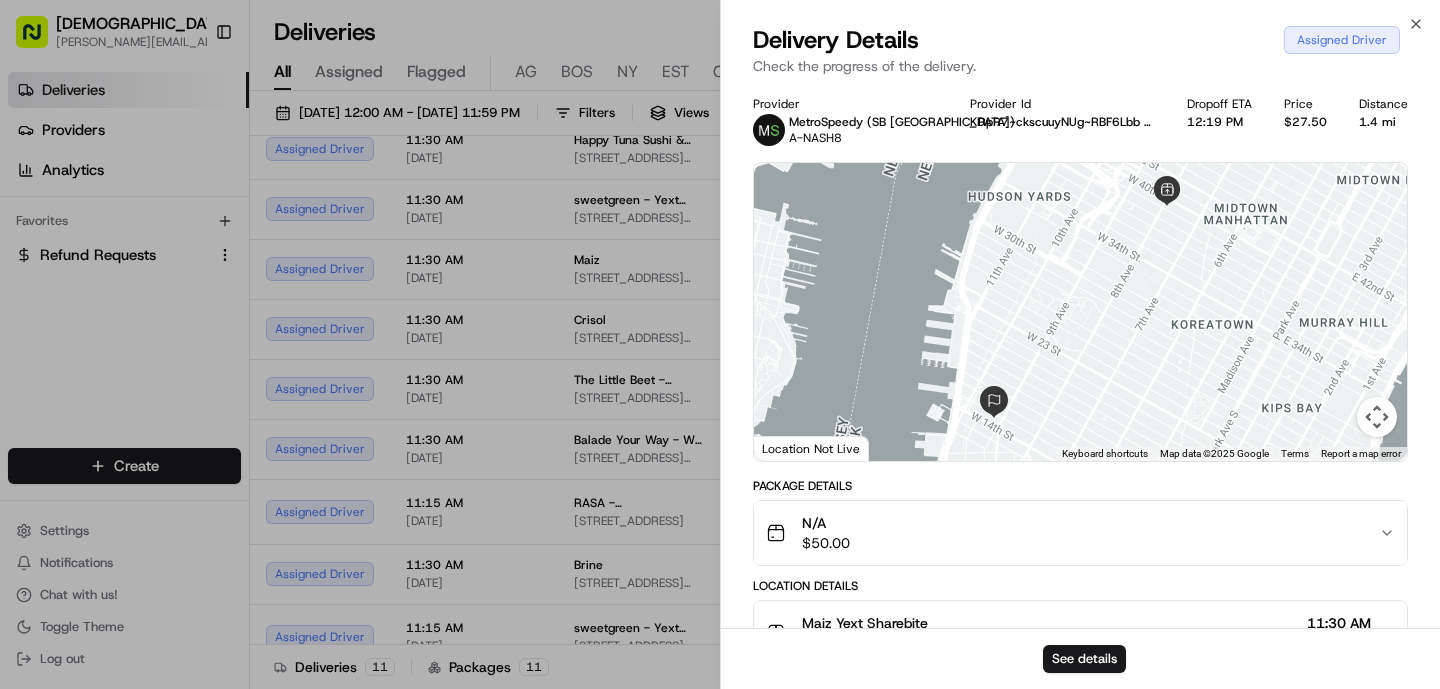 click at bounding box center (1080, 312) 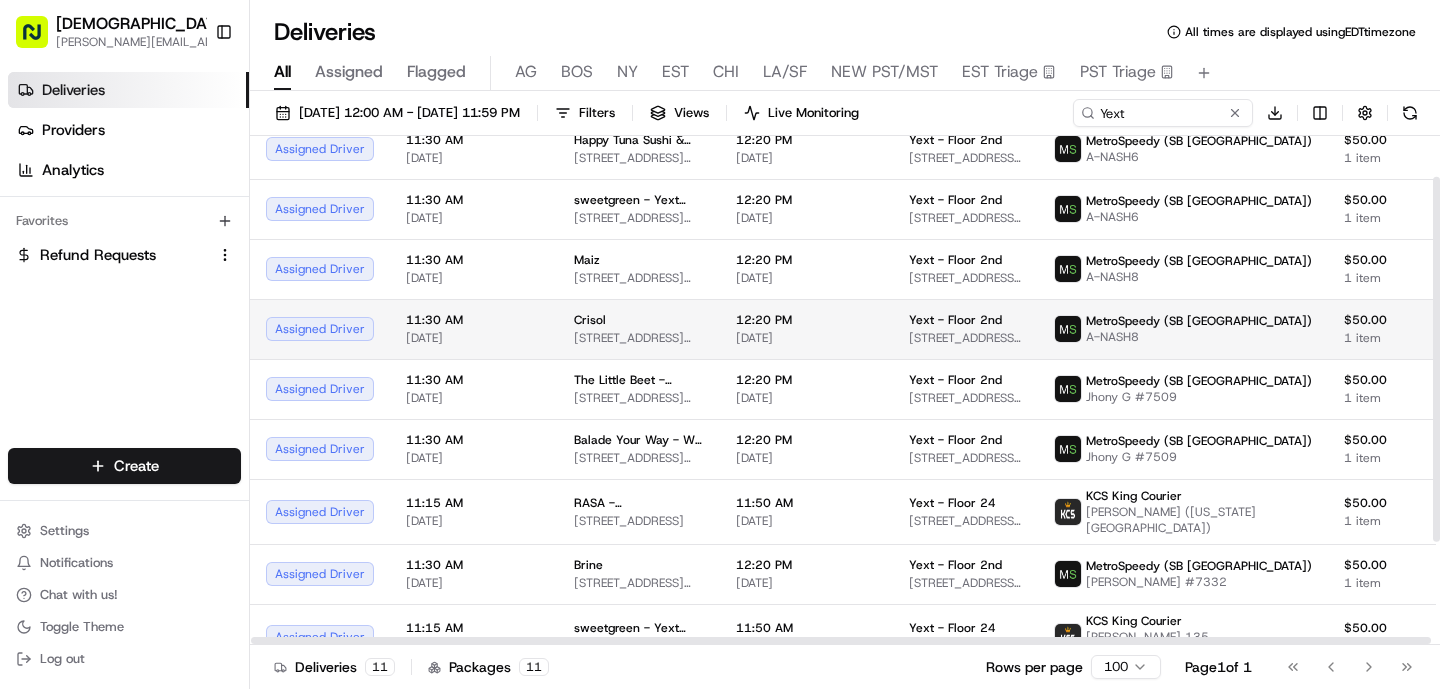 click on "12:20 PM [DATE]" at bounding box center [806, 329] 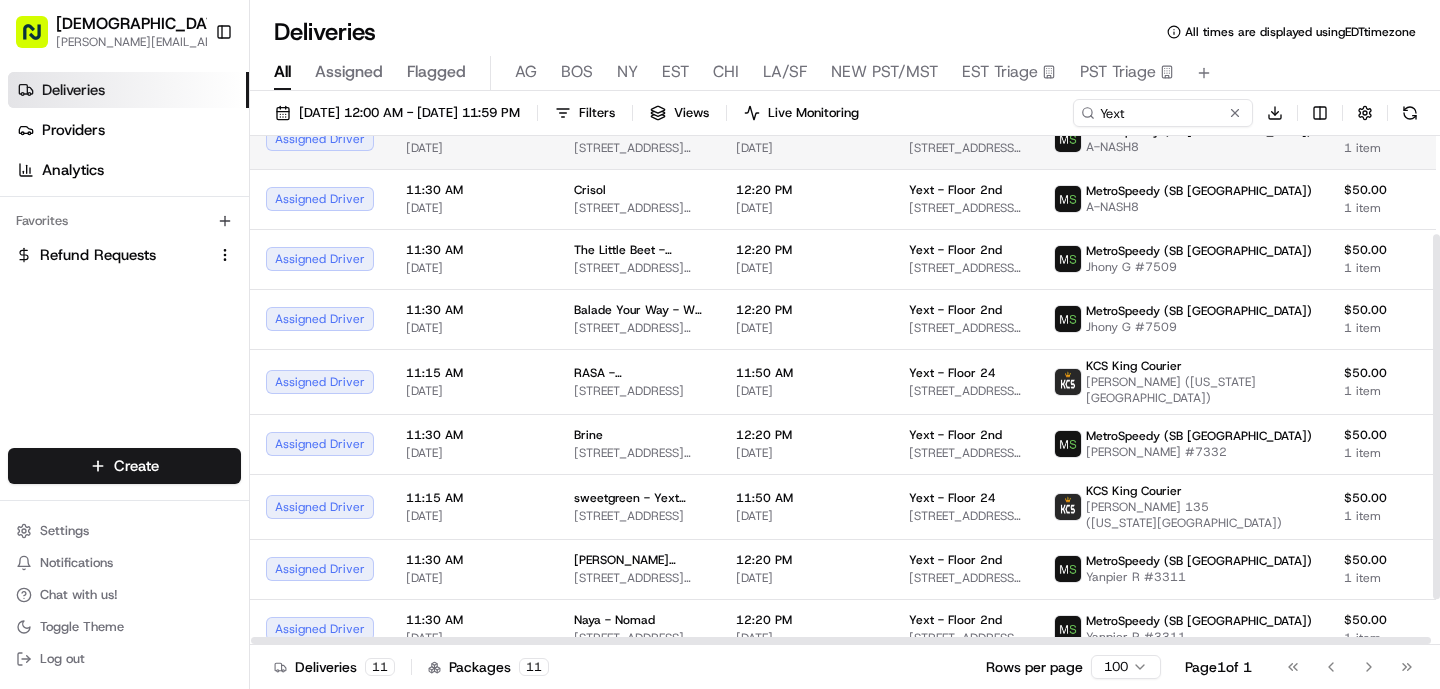 scroll, scrollTop: 201, scrollLeft: 0, axis: vertical 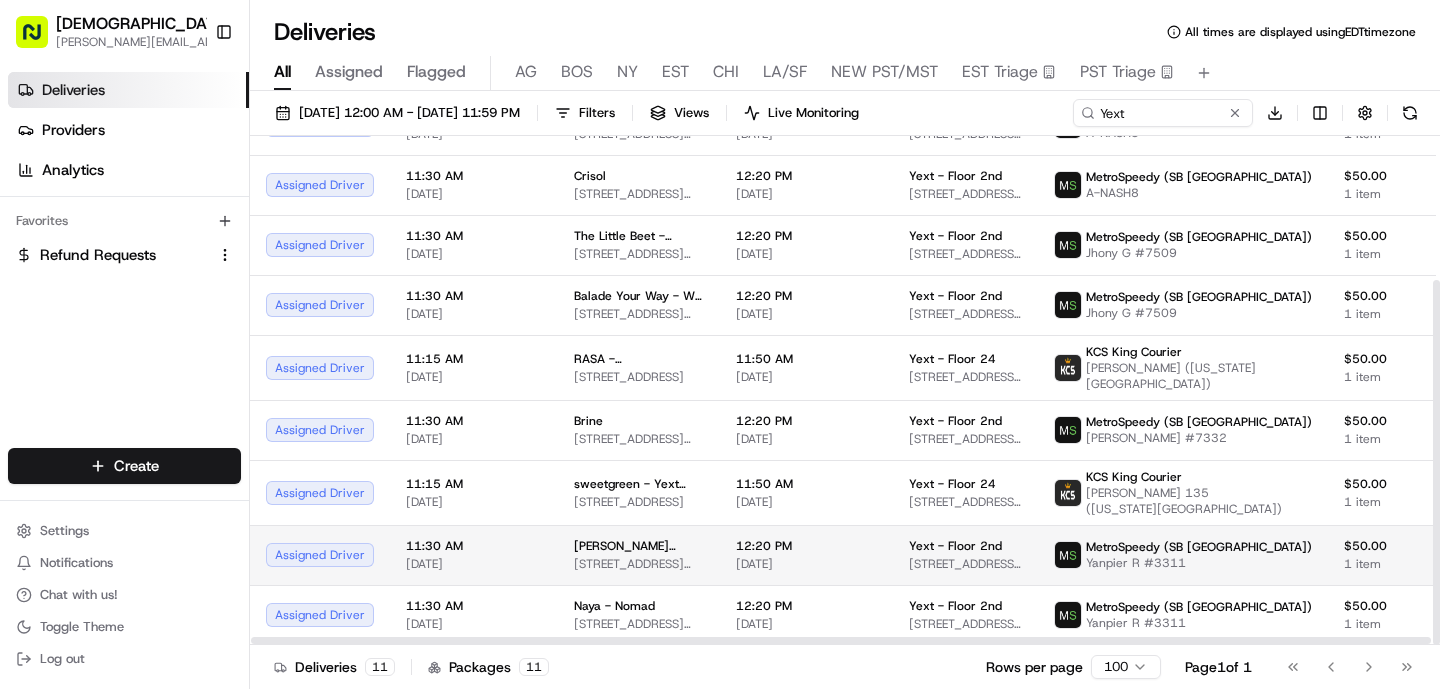 click on "12:20 PM" at bounding box center [806, 546] 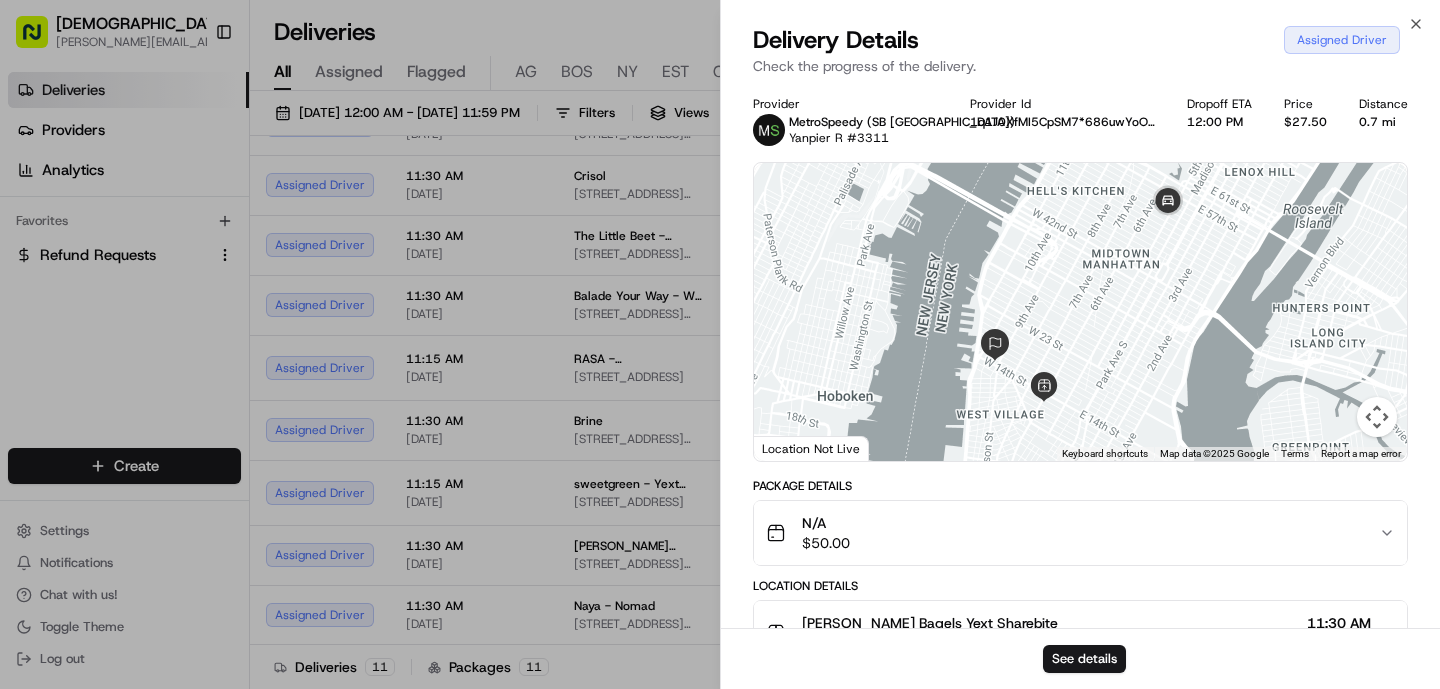 click on "Provider MetroSpeedy (SB [GEOGRAPHIC_DATA]) Yanpier R #3311 Provider Id 1q1J0XfMI5CpSM7*686uwYoO 6jTEP8dt0Iw2tht74B9lEc6a Dropoff ETA 12:00 PM Price $27.50 Distance 0.7 mi ← Move left → Move right ↑ Move up ↓ Move down + Zoom in - Zoom out Home Jump left by 75% End Jump right by 75% Page Up Jump up by 75% Page Down Jump down by 75% Keyboard shortcuts Map Data Map data ©2025 Google Map data ©2025 Google 1 km  Click to toggle between metric and imperial units Terms Report a map error Location Not Live Package Details N/A $ 50.00 Location Details [PERSON_NAME] Bagels Yext Sharebite [STREET_ADDRESS][US_STATE] 11:30 AM [DATE] Yext - Floor 2nd [PERSON_NAME] K [STREET_ADDRESS][US_STATE] 12:20 PM [DATE] Delivery Activity Add Event Created (Sent To Provider) MetroSpeedy (SB [GEOGRAPHIC_DATA]) [DATE] 1:53 PM EDT Not Assigned Driver MetroSpeedy (SB [GEOGRAPHIC_DATA]) [DATE] 1:53 PM EDT Not Assigned Driver MetroSpeedy (SB [GEOGRAPHIC_DATA]) [DATE] 1:57 PM EDT Assigned Driver MetroSpeedy (SB [GEOGRAPHIC_DATA]) [DATE] 5:38 AM EDT Driver Updated A-NASH2" at bounding box center [1080, 659] 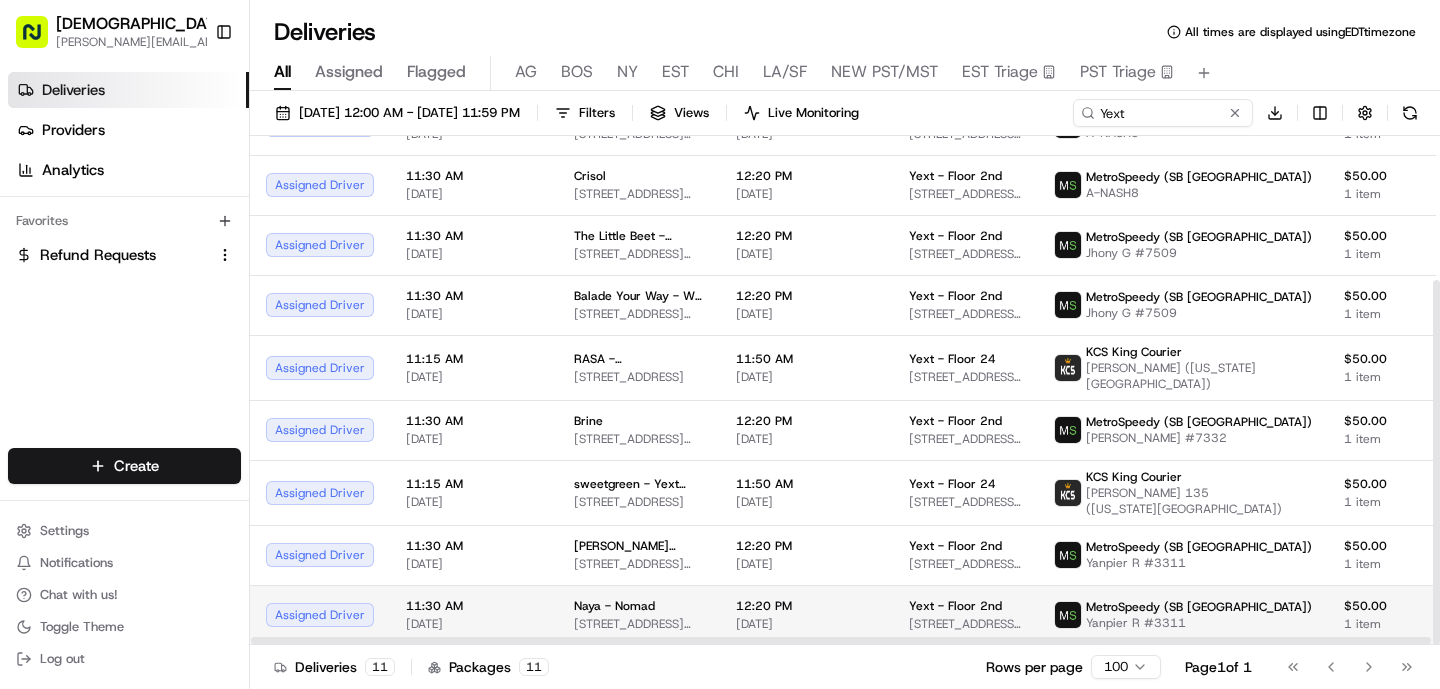 click on "12:20 PM [DATE]" at bounding box center (806, 615) 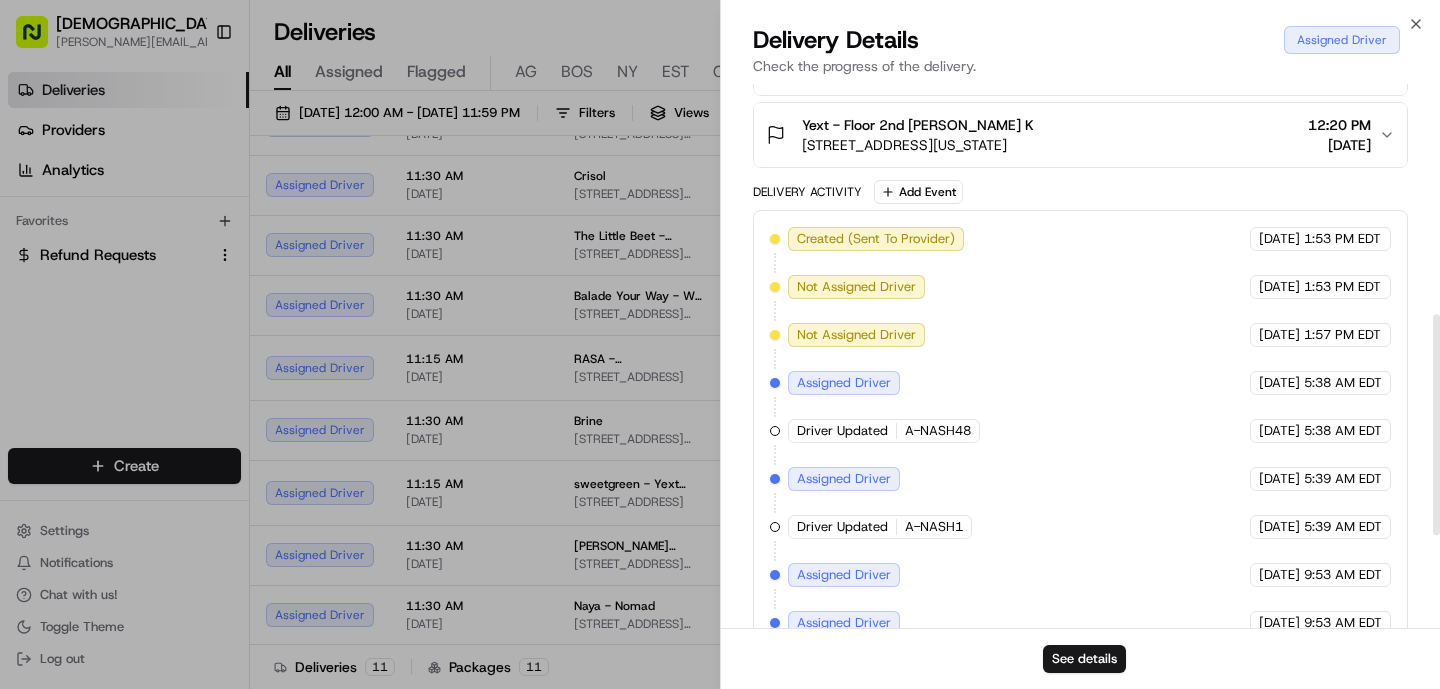 scroll, scrollTop: 581, scrollLeft: 0, axis: vertical 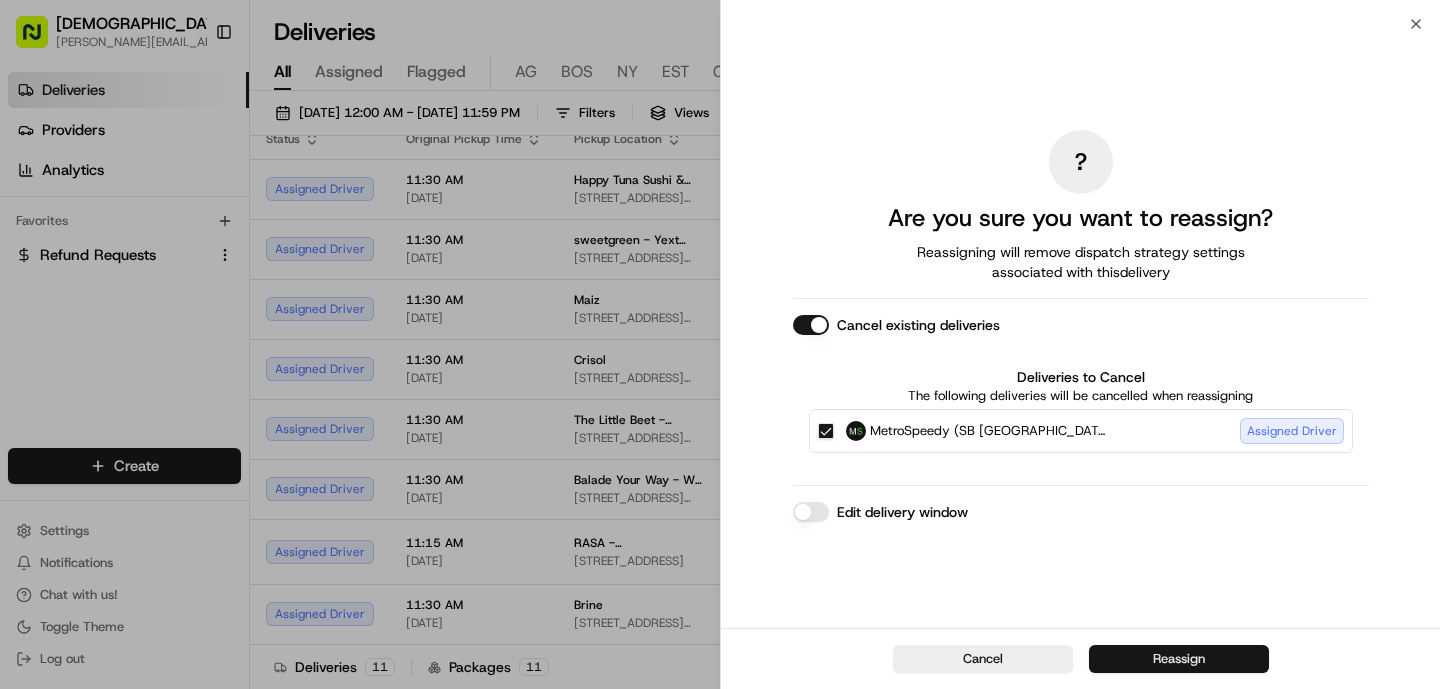 click on "Reassign" at bounding box center [1179, 659] 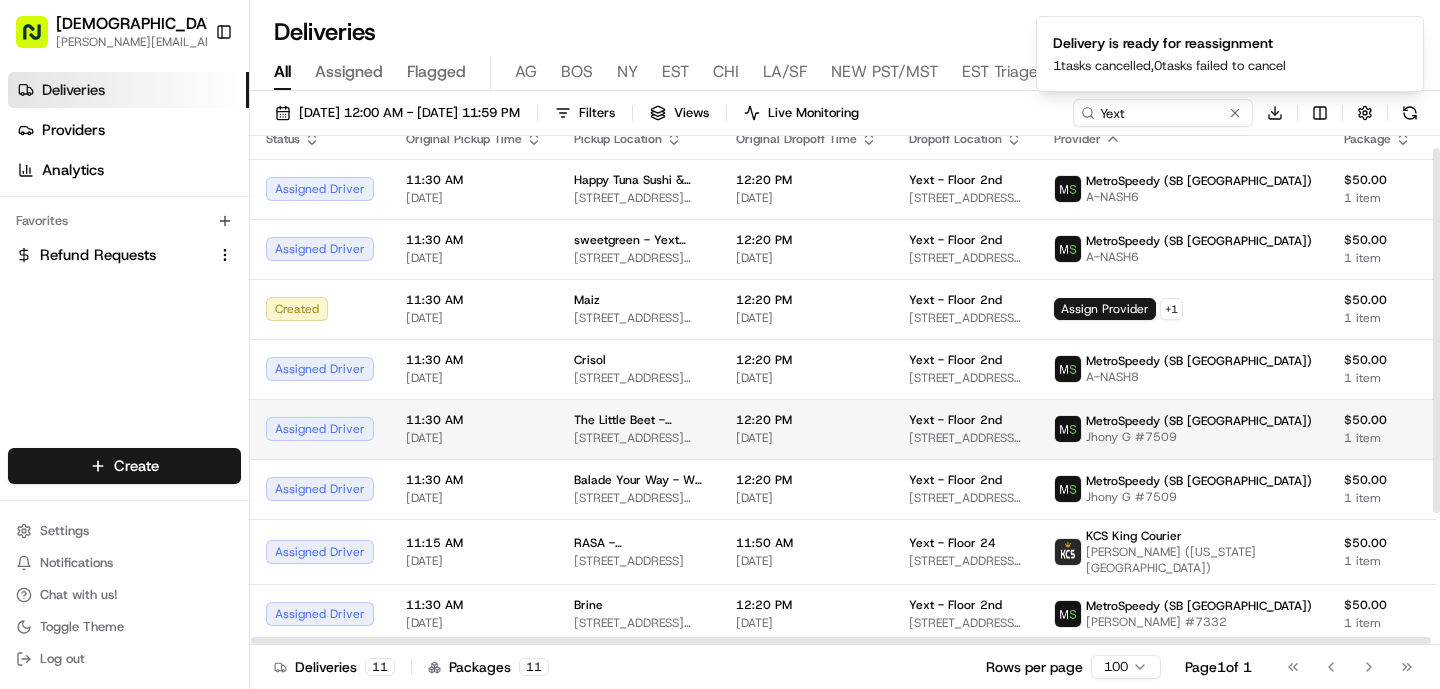 click on "12:20 PM [DATE]" at bounding box center [806, 429] 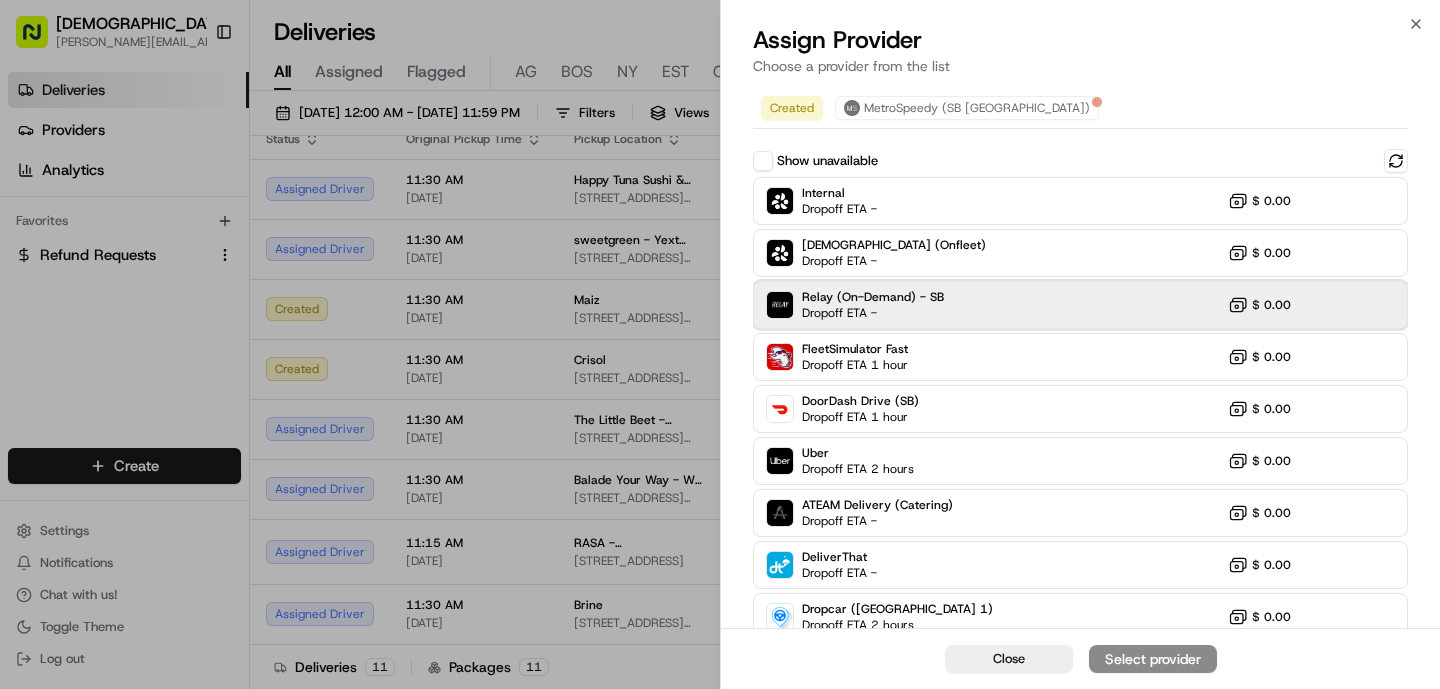click on "Dropoff ETA   -" at bounding box center [872, 313] 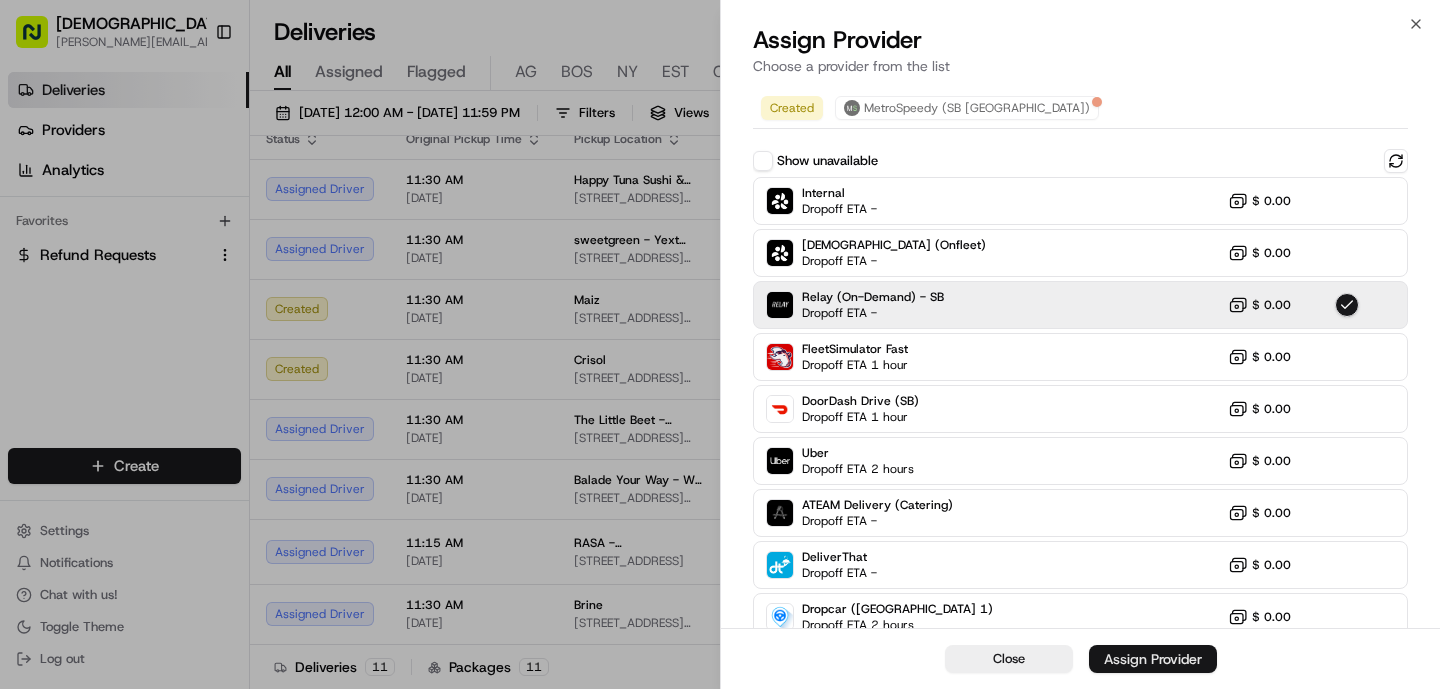 click on "Assign Provider" at bounding box center (1153, 659) 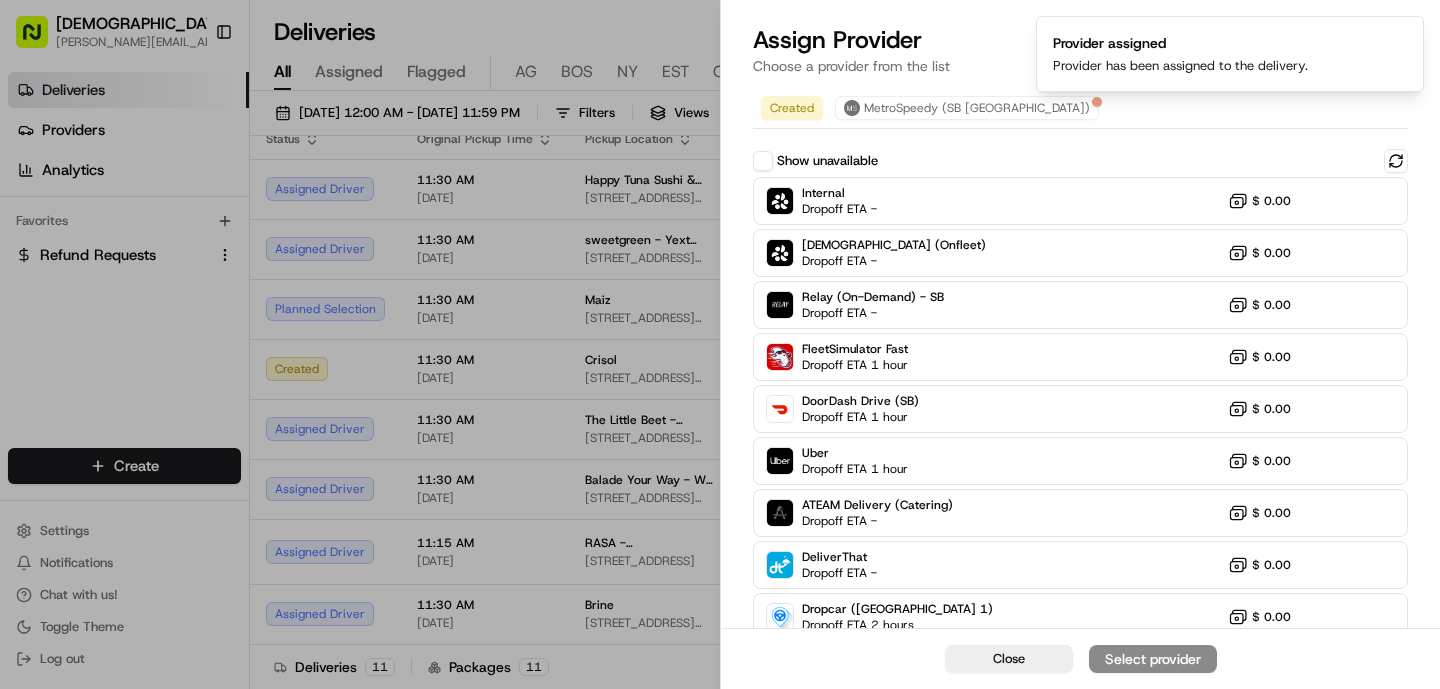 scroll, scrollTop: 8, scrollLeft: 0, axis: vertical 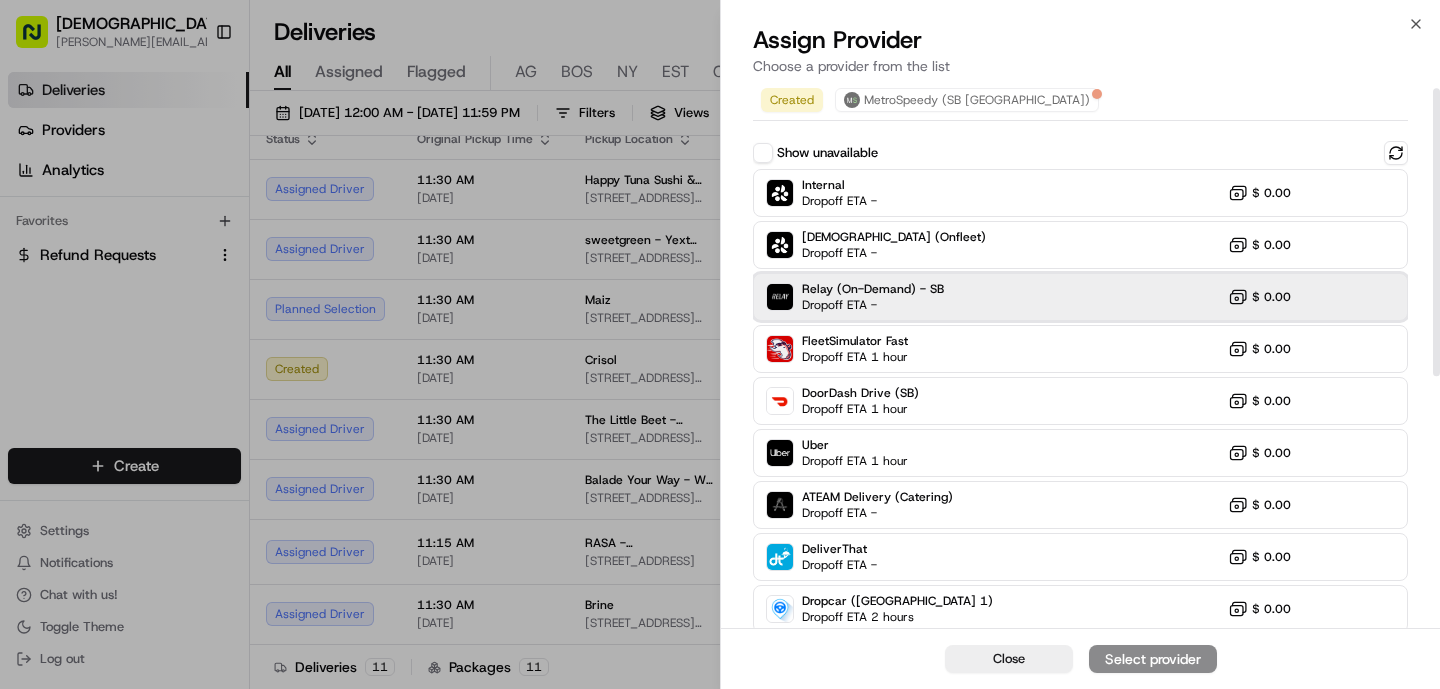 click on "Dropoff ETA   -" at bounding box center [872, 305] 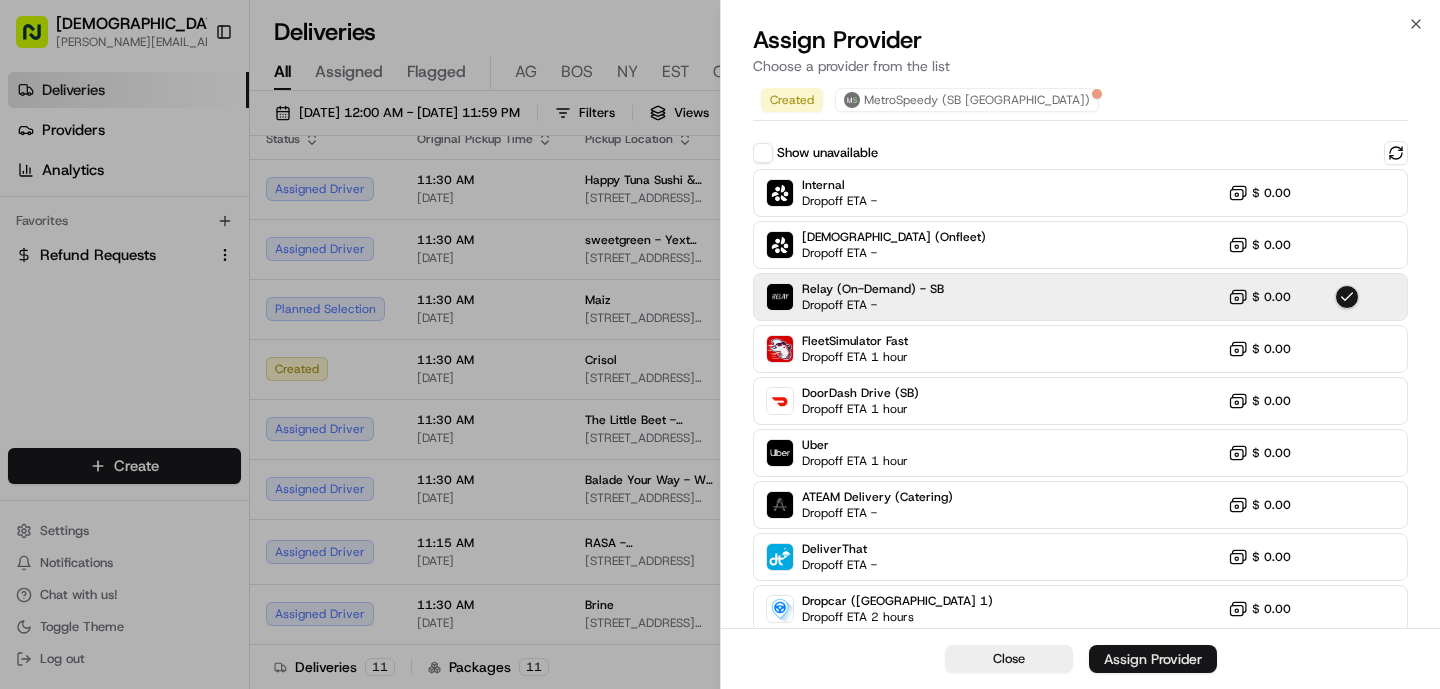 click on "Assign Provider" at bounding box center (1153, 659) 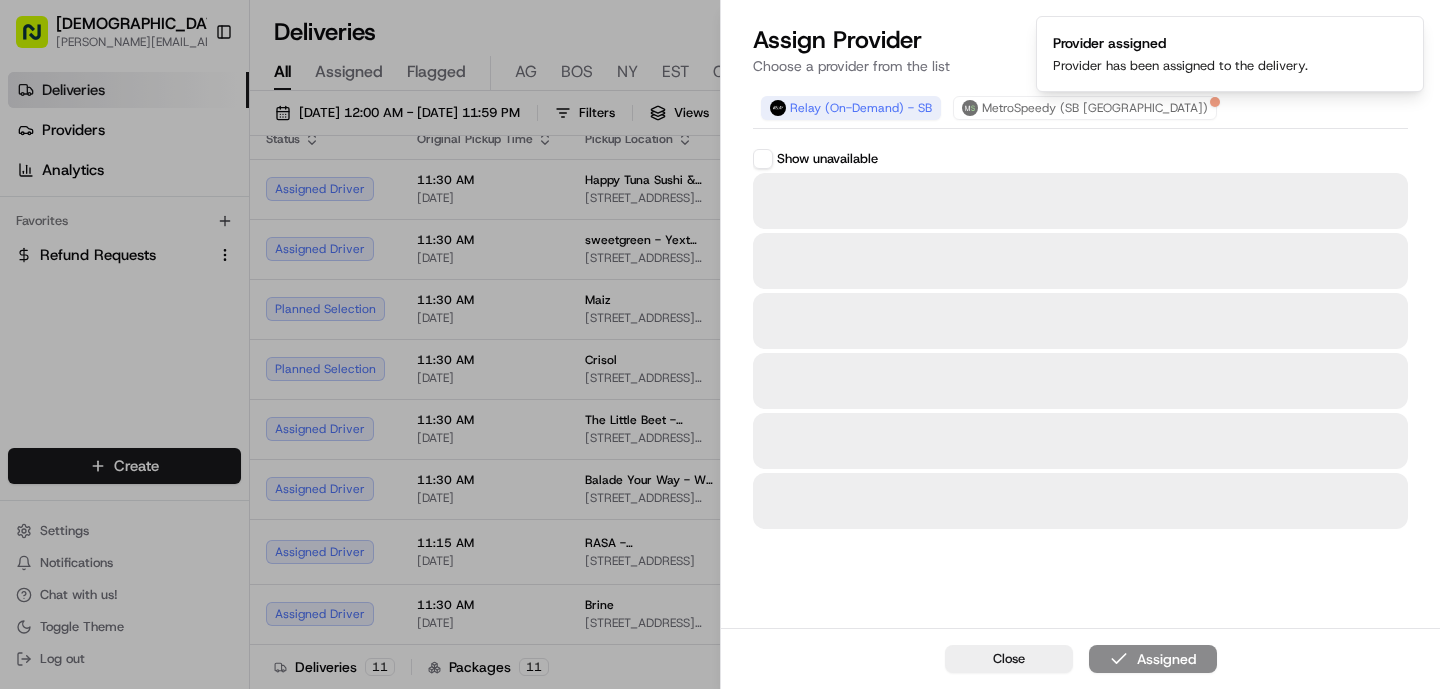 scroll, scrollTop: 0, scrollLeft: 0, axis: both 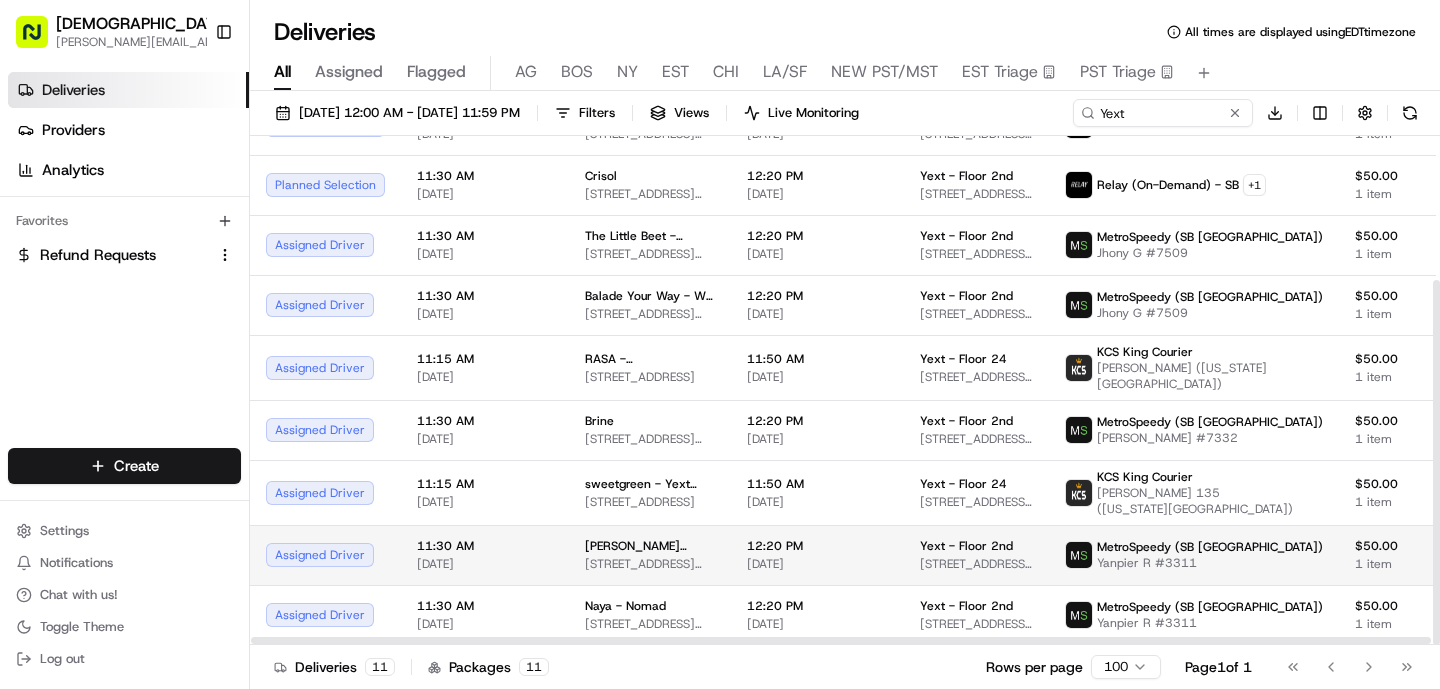 click on "12:20 PM [DATE]" at bounding box center [817, 555] 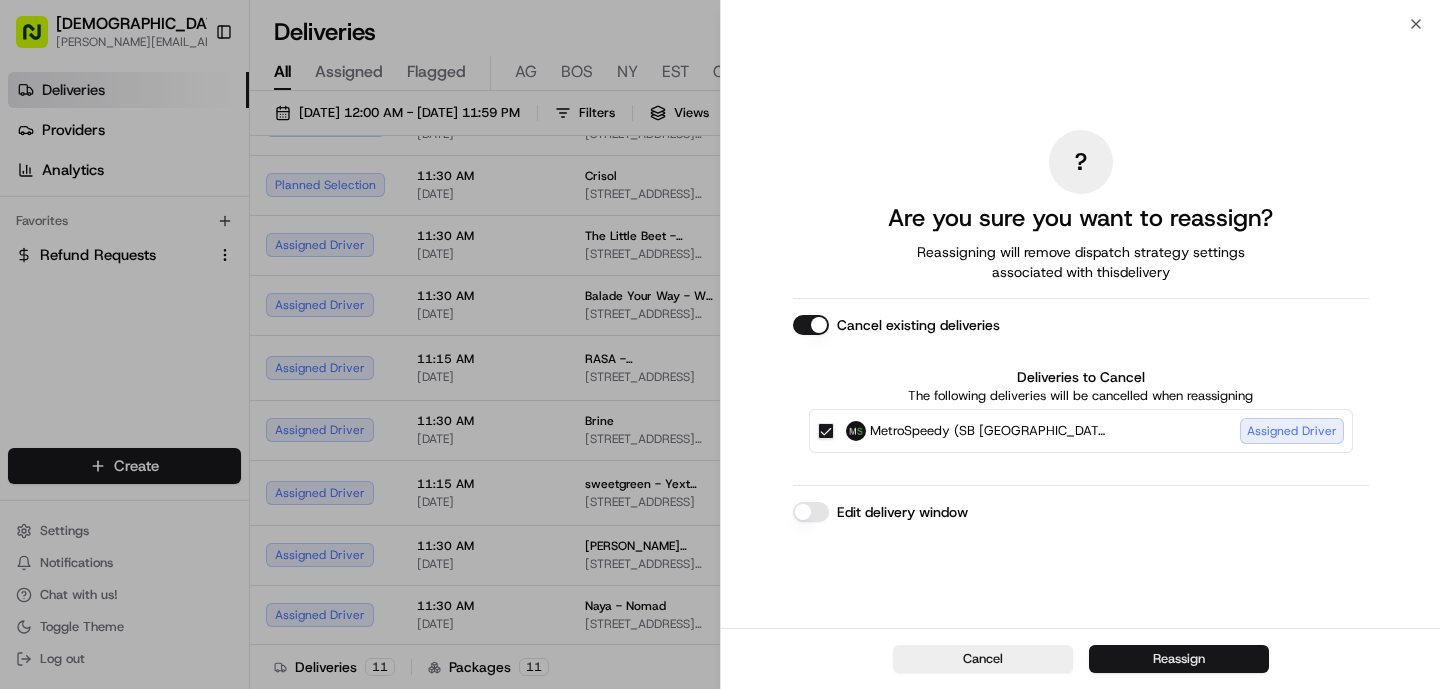 click on "Reassign" at bounding box center [1179, 659] 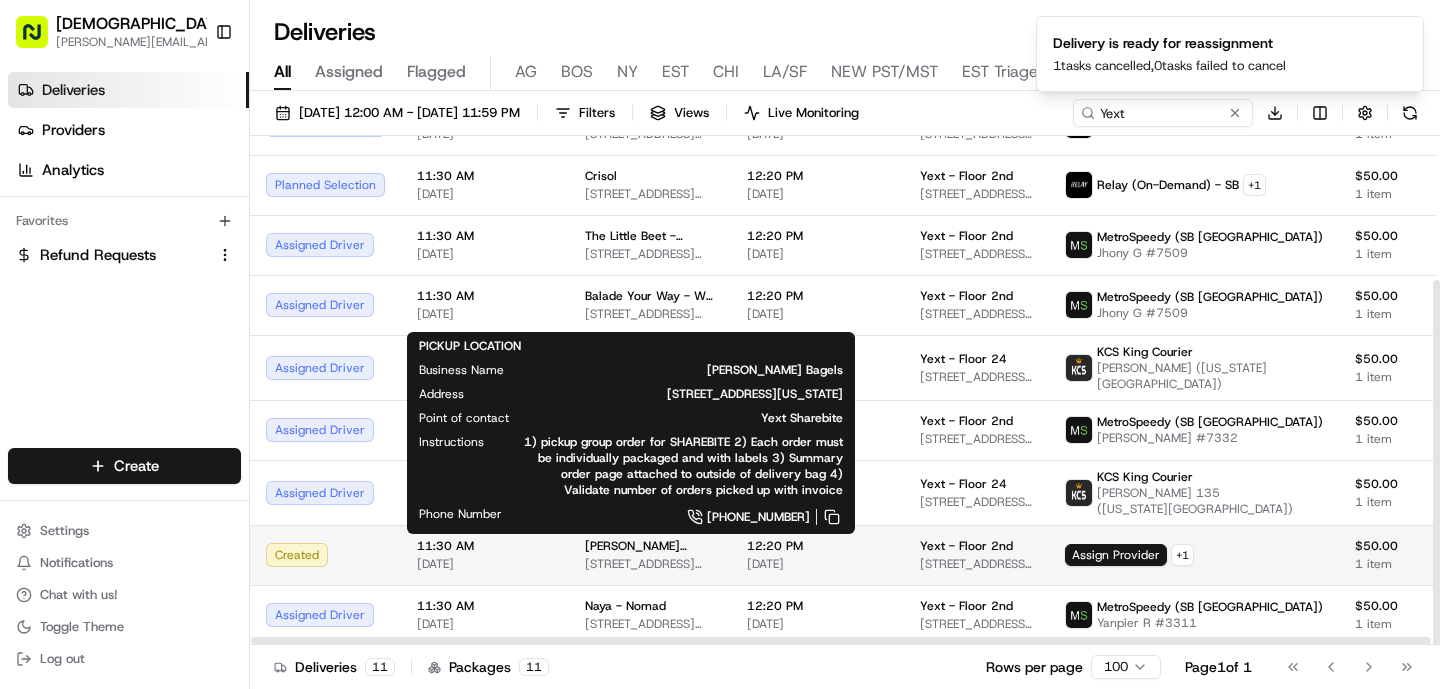 click on "[PERSON_NAME] Bagels" at bounding box center (650, 546) 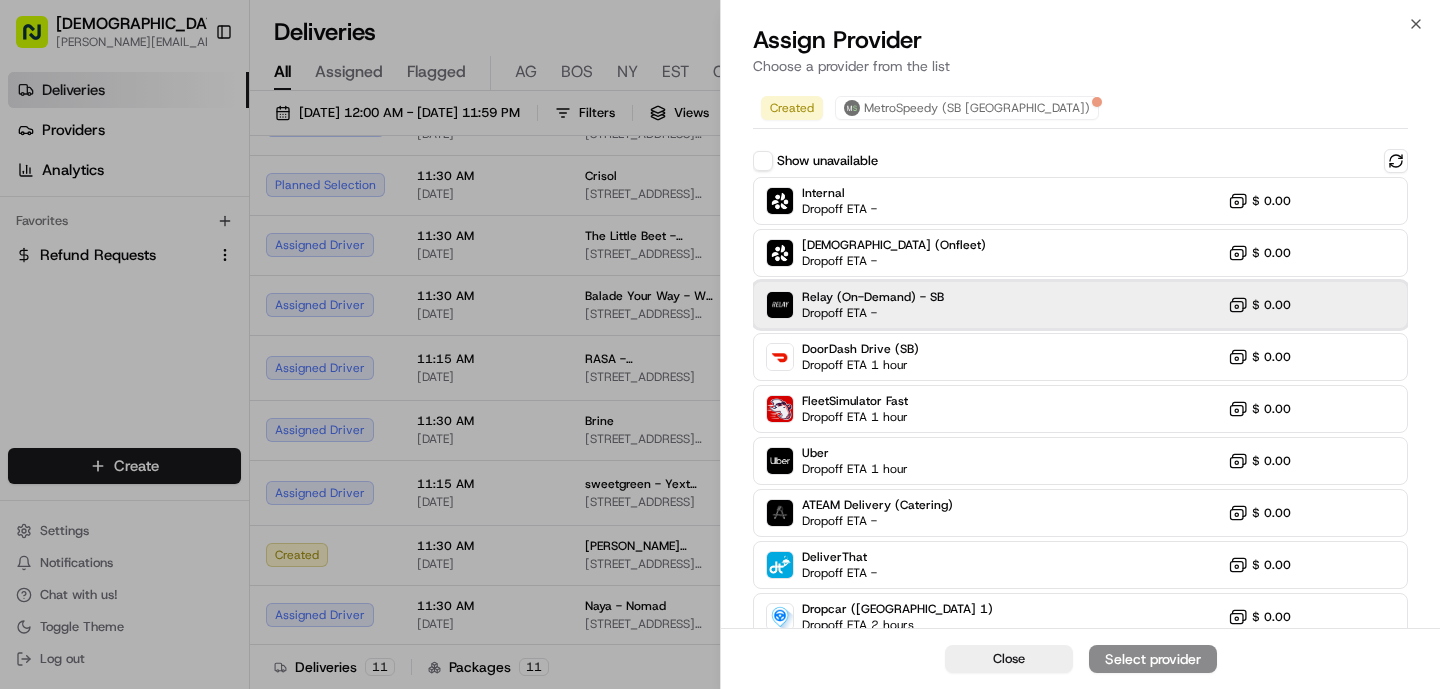 click on "Relay (On-Demand) - SB" at bounding box center (873, 297) 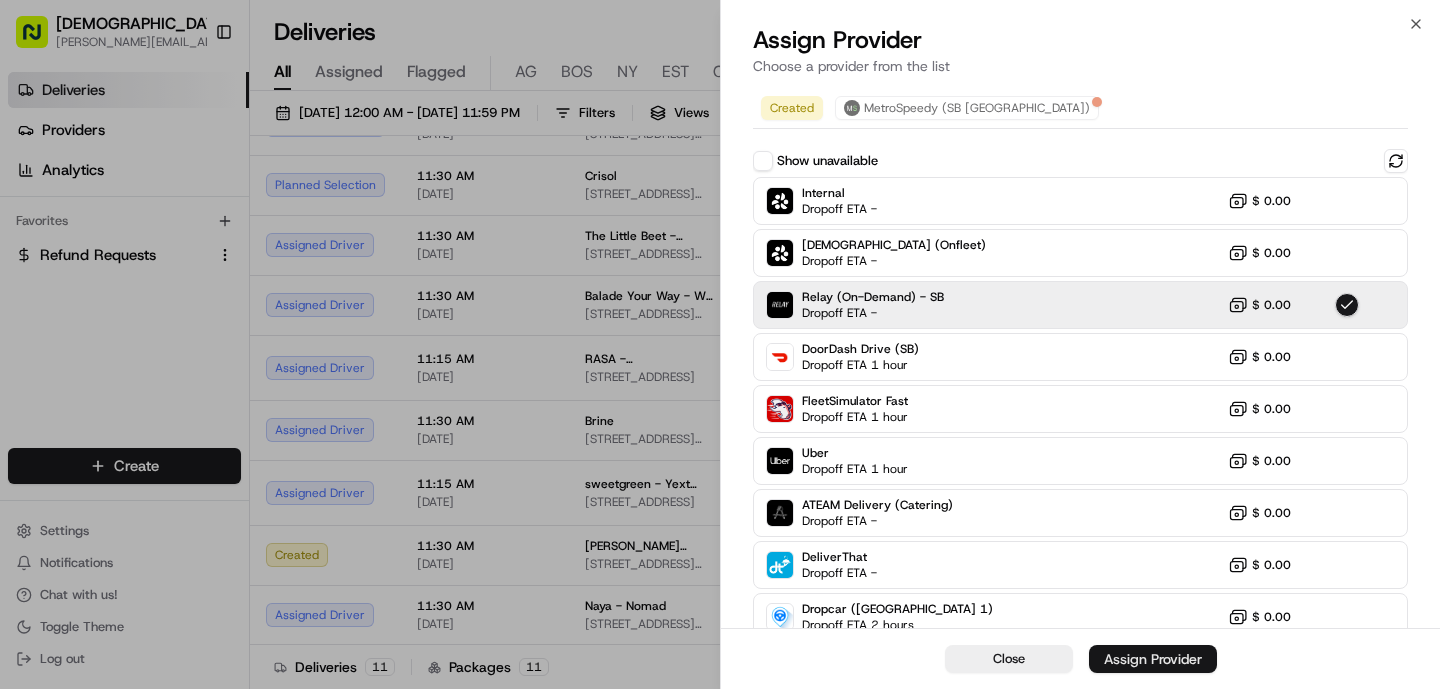 click on "Assign Provider" at bounding box center (1153, 659) 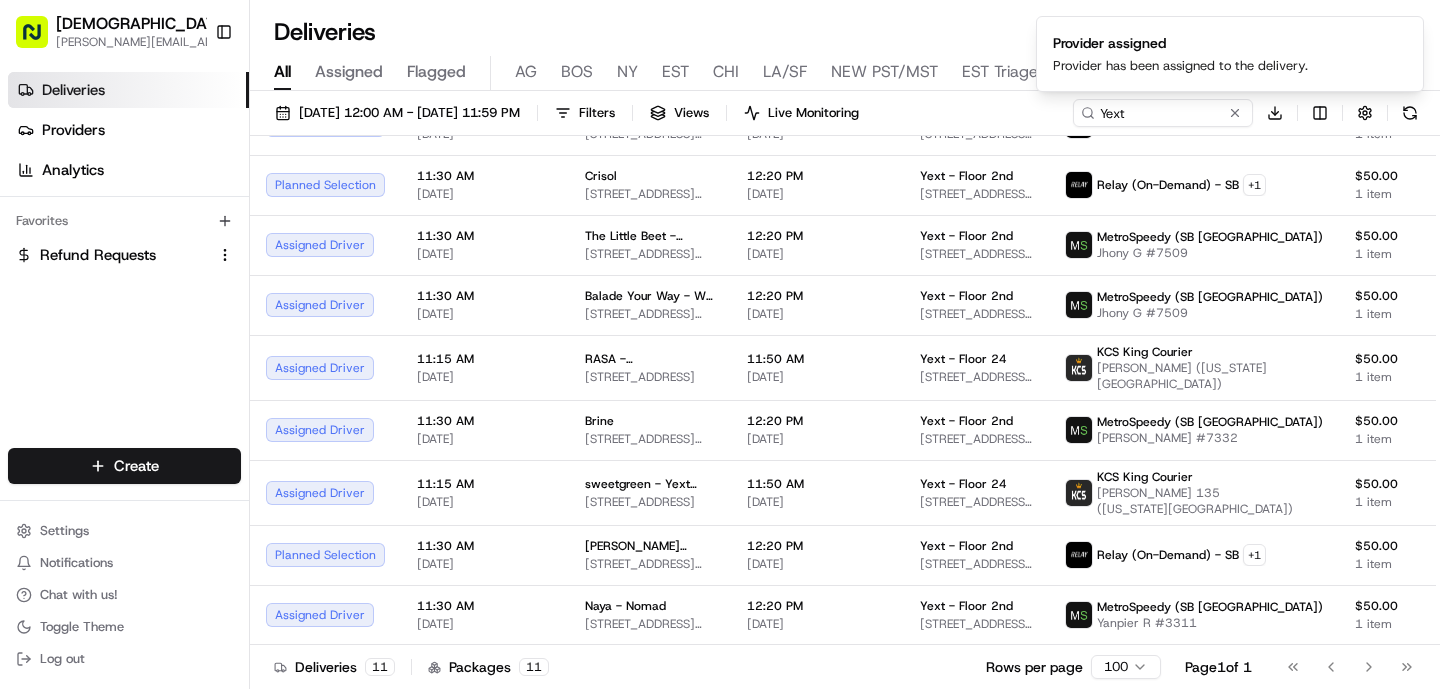 click on "Provider assigned Provider has been assigned to the delivery." at bounding box center (1230, 54) 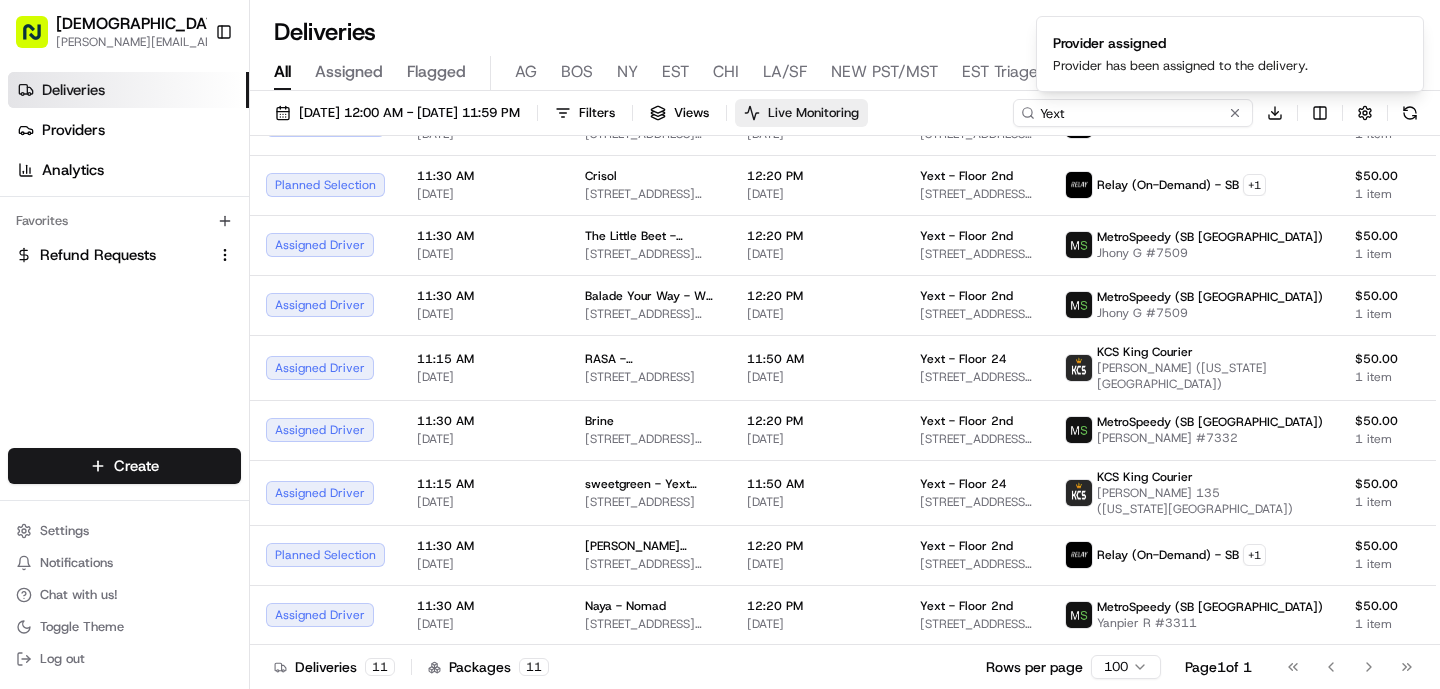 drag, startPoint x: 1156, startPoint y: 119, endPoint x: 943, endPoint y: 117, distance: 213.00938 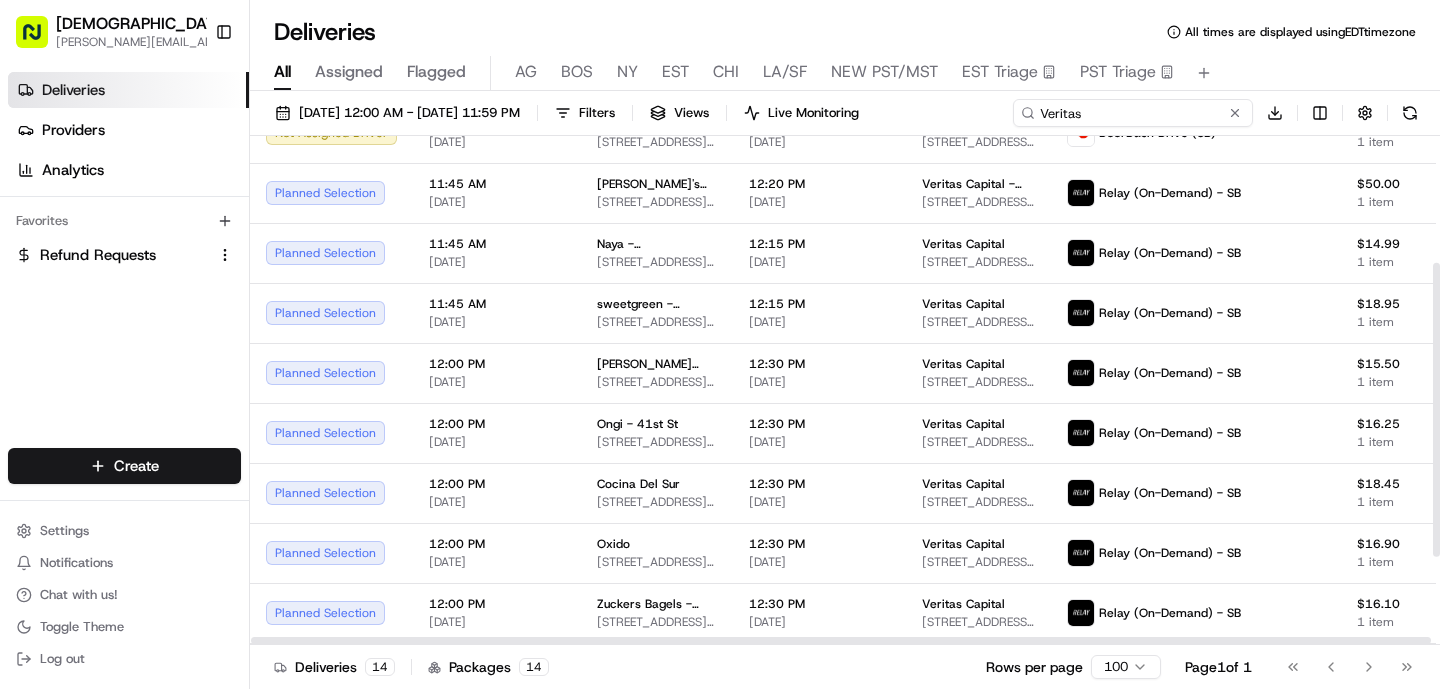 scroll, scrollTop: 0, scrollLeft: 0, axis: both 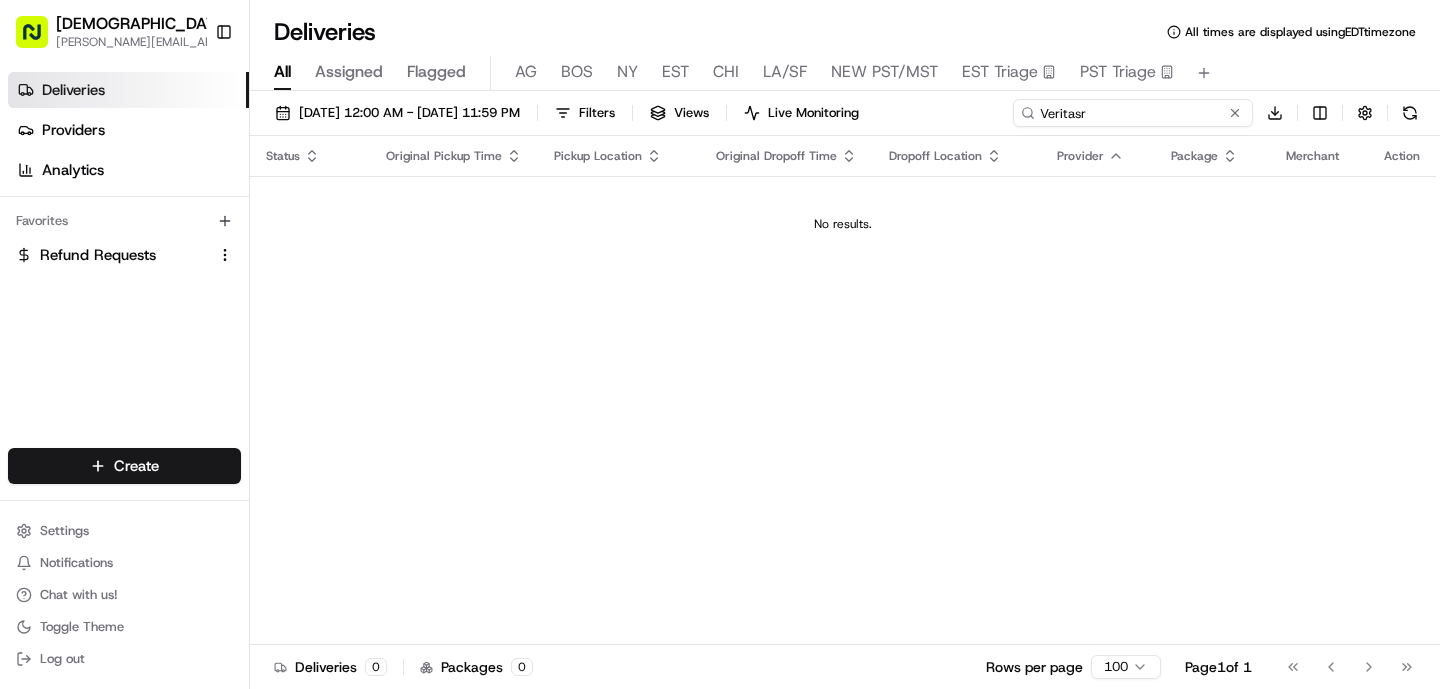 type on "Veritas" 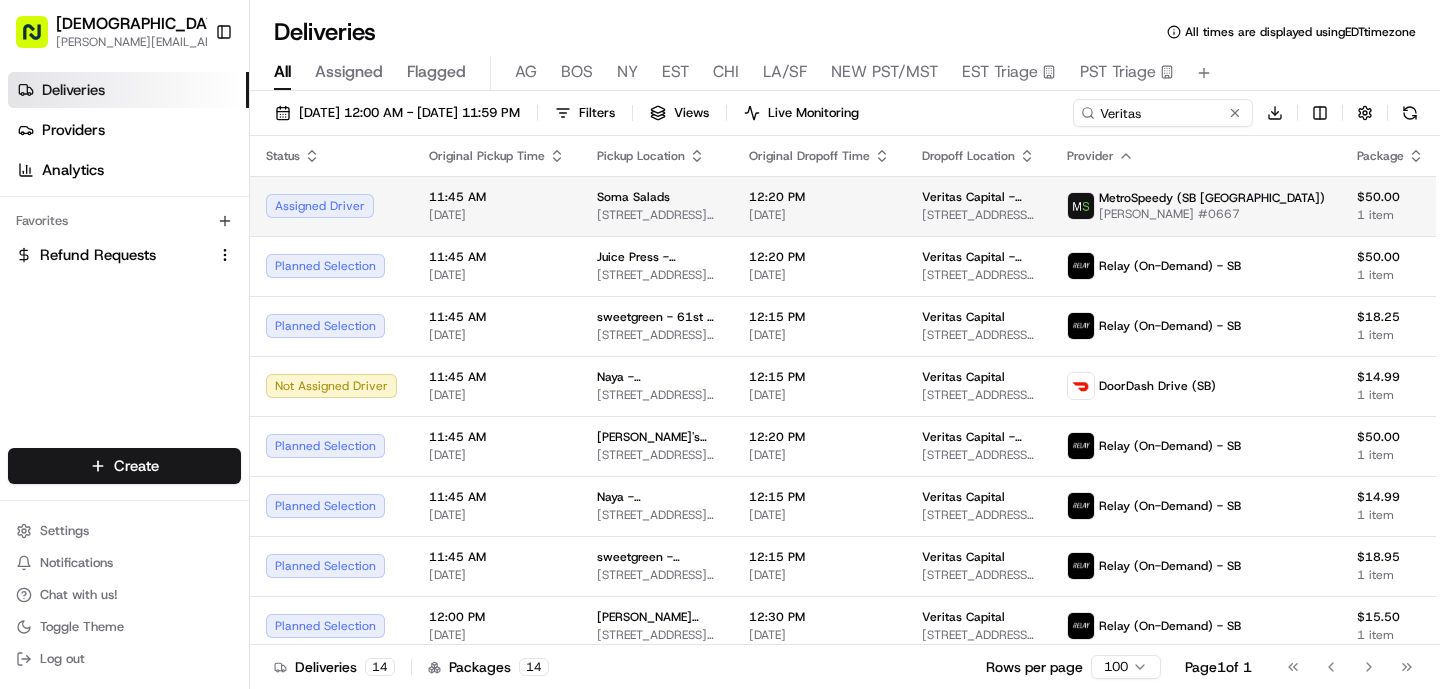 click on "Veritas Capital - Floor Floor 32" at bounding box center [978, 197] 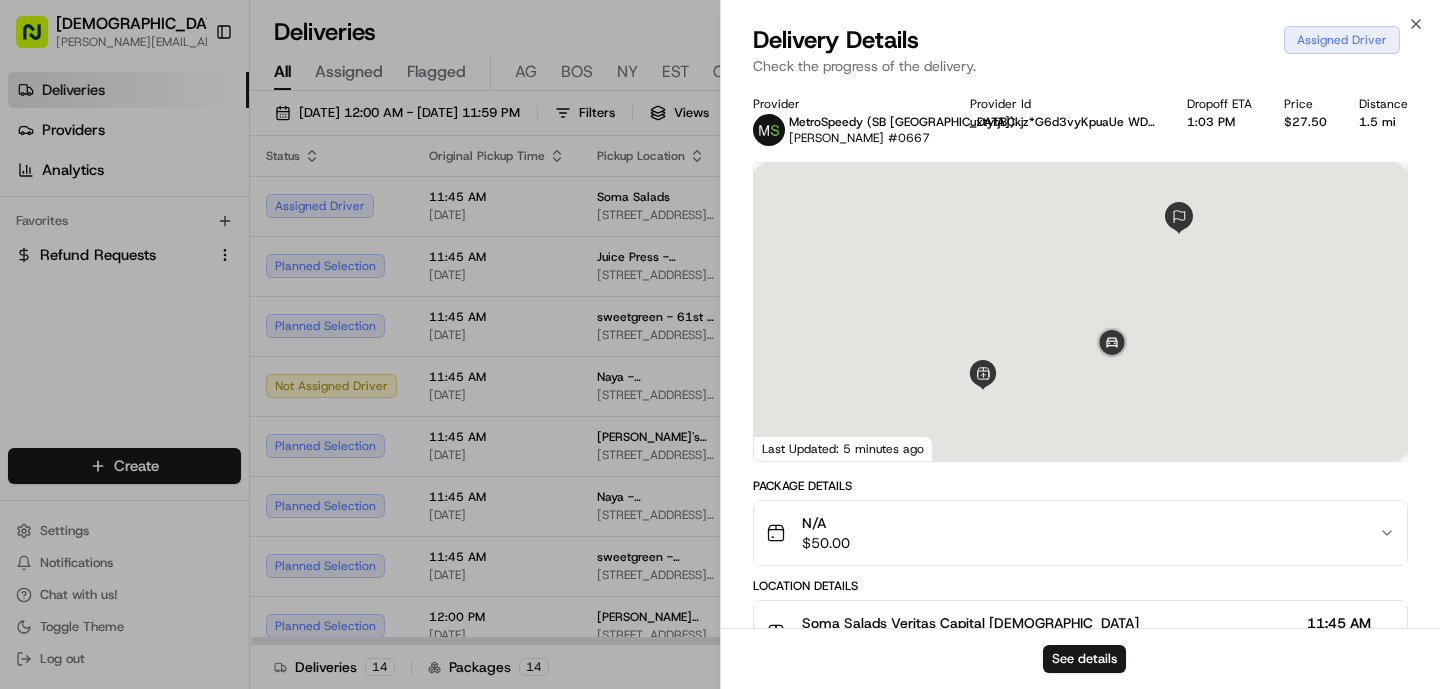 click at bounding box center [1080, 312] 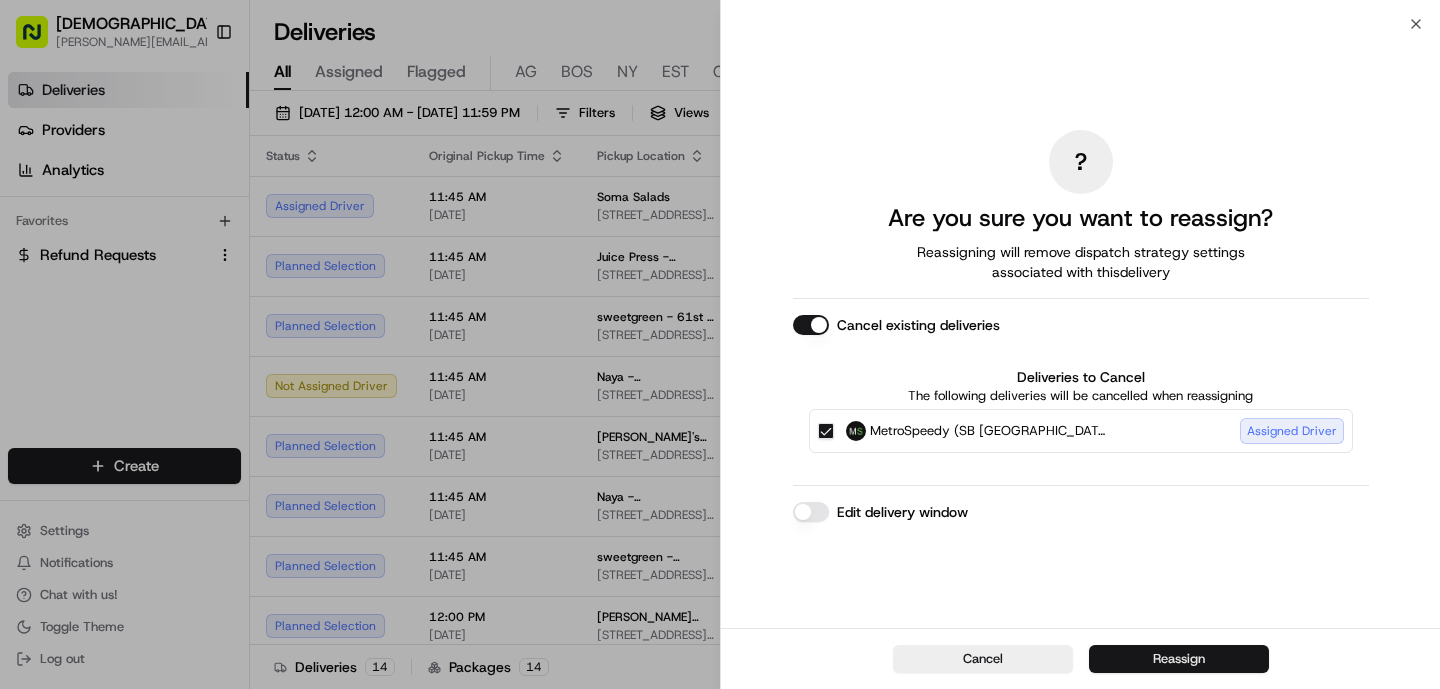 click on "Reassign" at bounding box center [1179, 659] 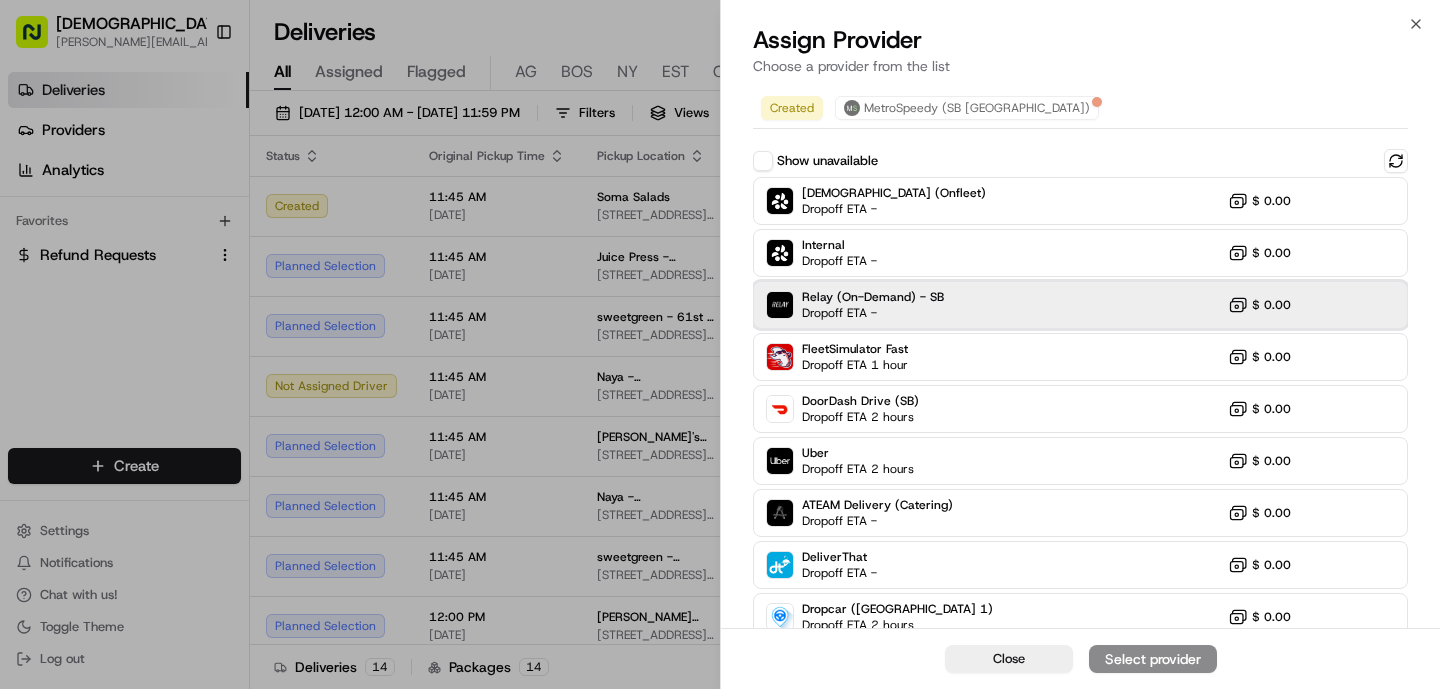click at bounding box center [780, 305] 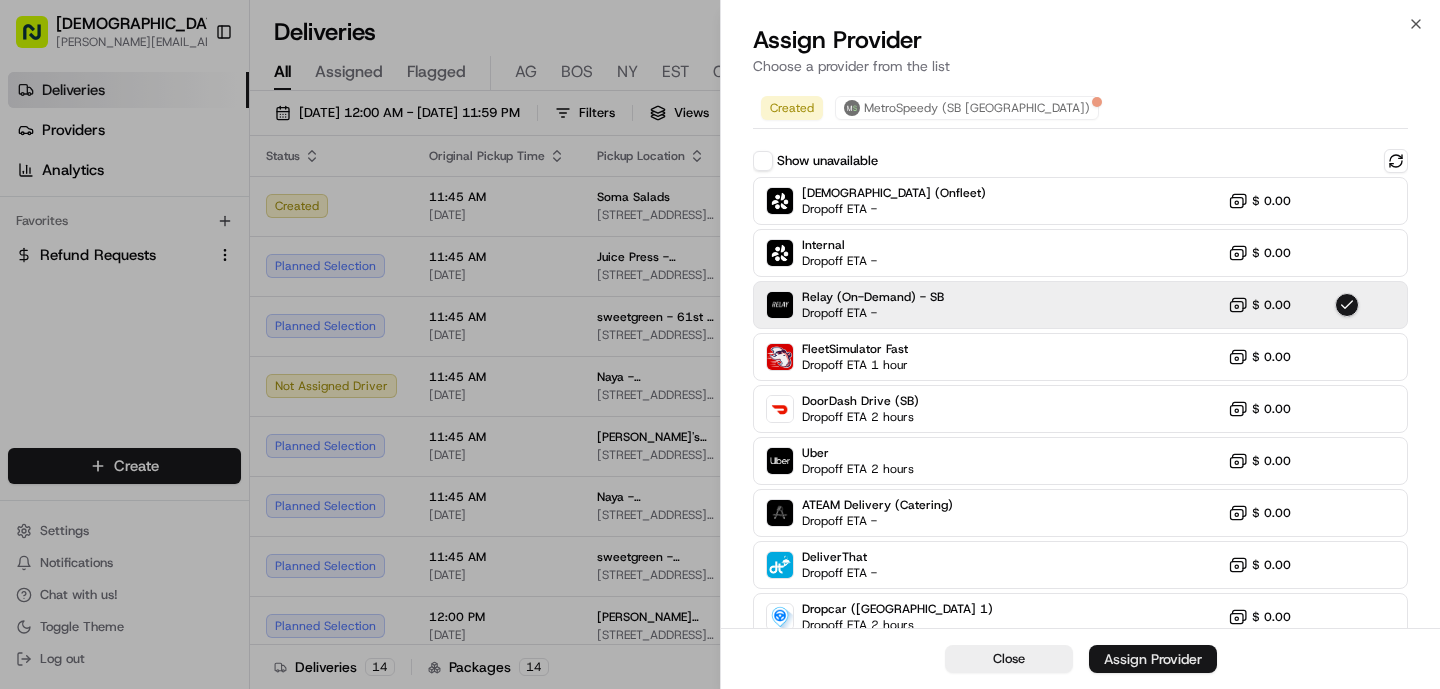 click on "Assign Provider" at bounding box center (1153, 659) 